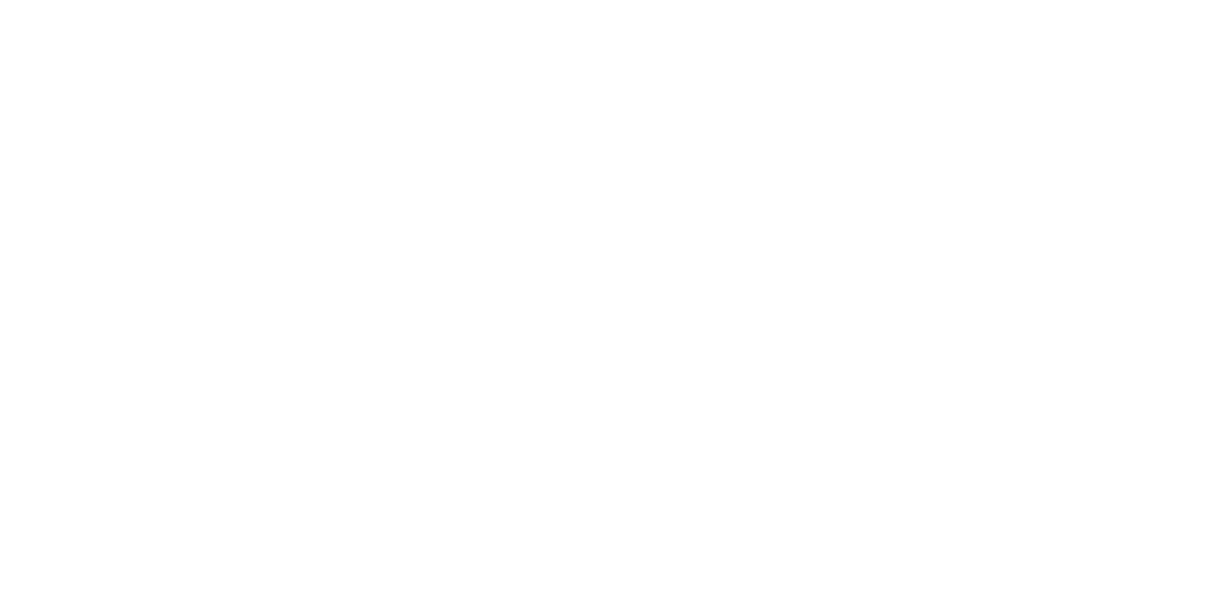 scroll, scrollTop: 0, scrollLeft: 0, axis: both 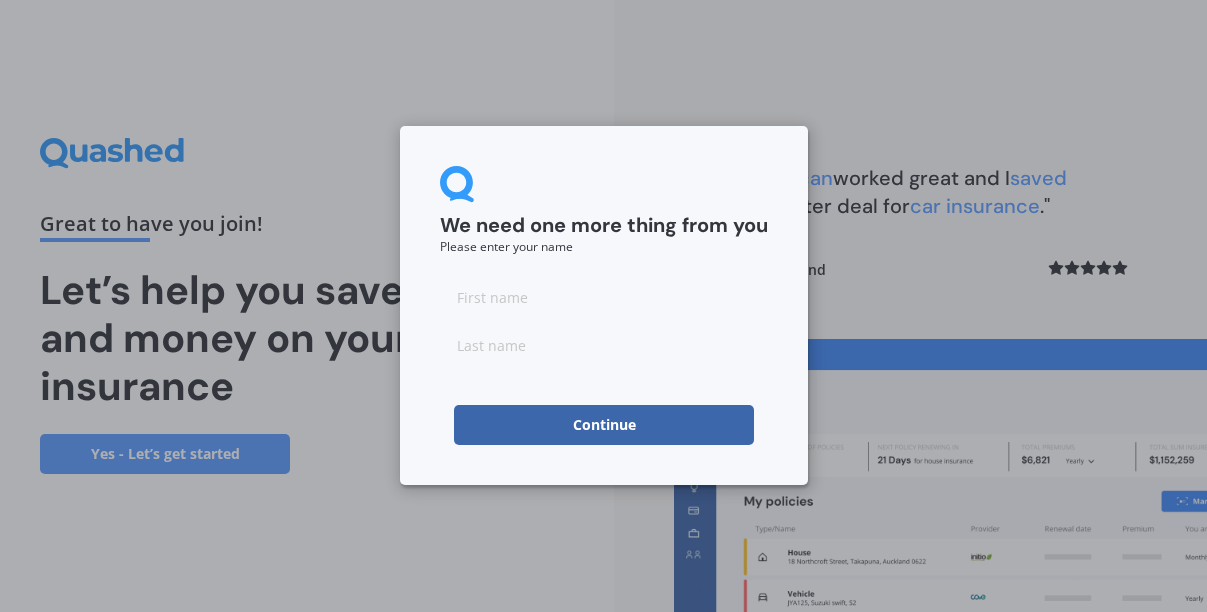 click at bounding box center (604, 297) 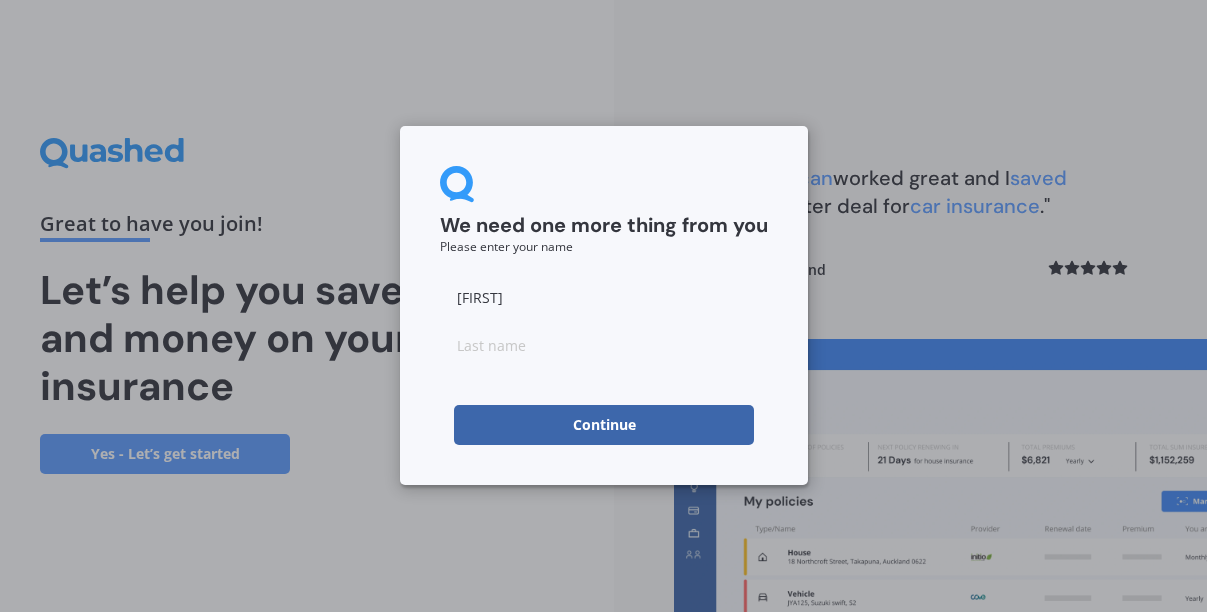 type on "[FIRST]" 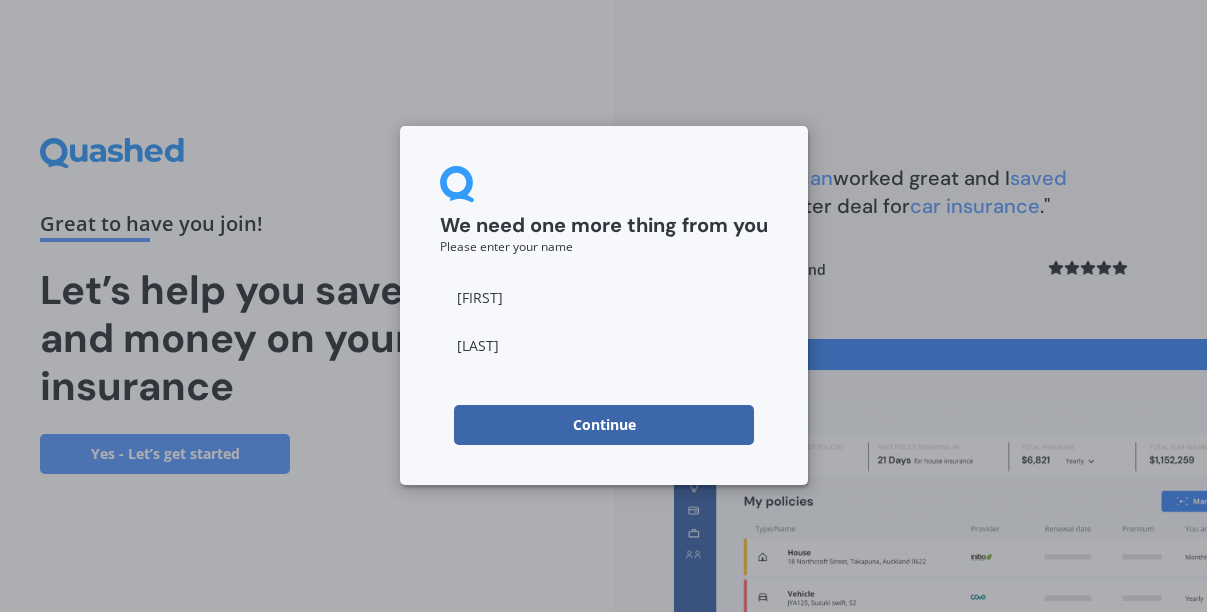 type on "[LAST]" 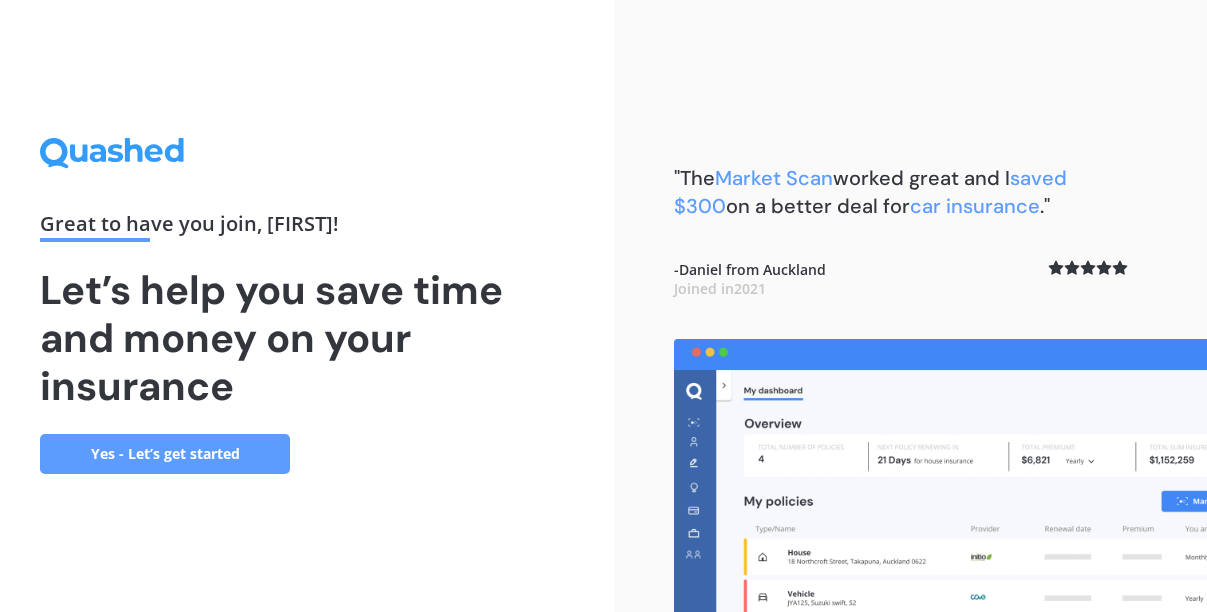 click on "Yes - Let’s get started" at bounding box center [165, 454] 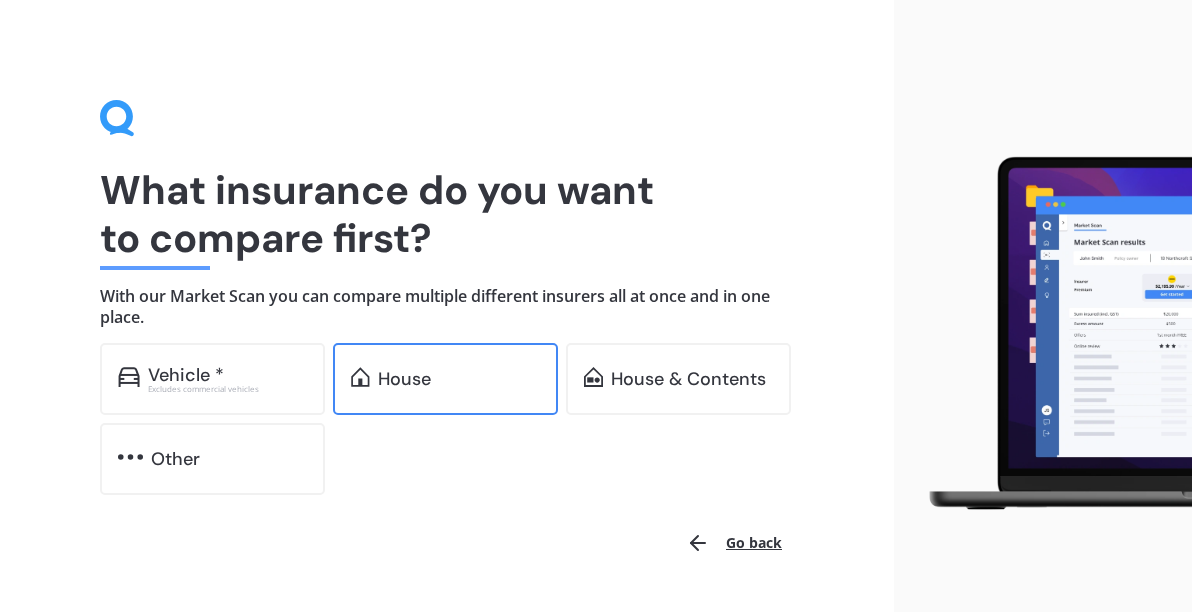 click on "House" at bounding box center (186, 375) 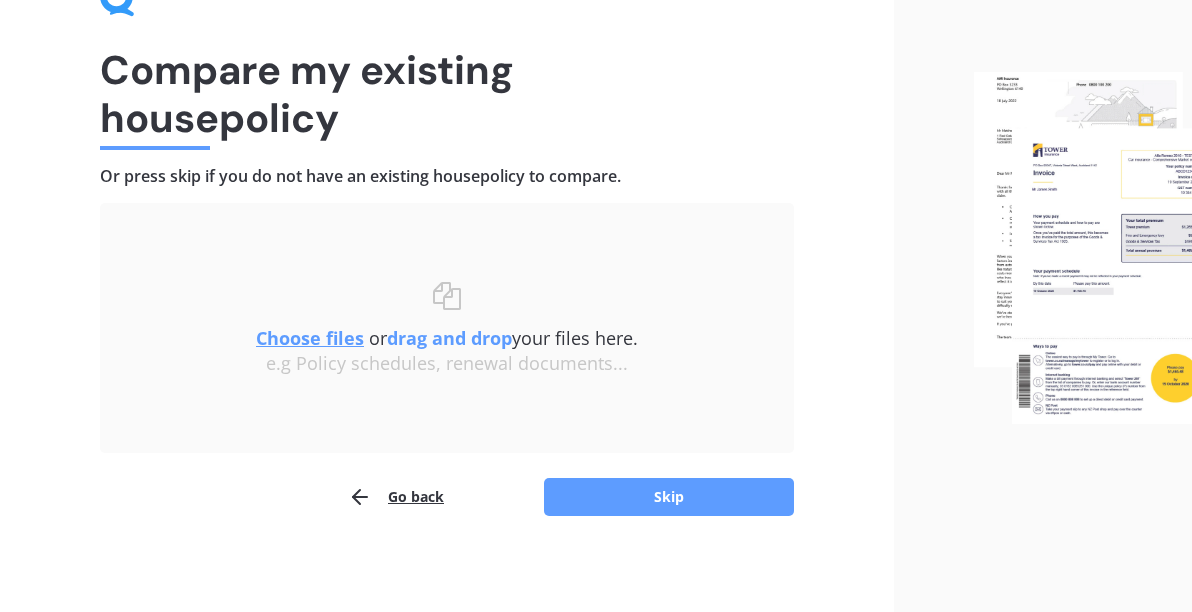 scroll, scrollTop: 124, scrollLeft: 0, axis: vertical 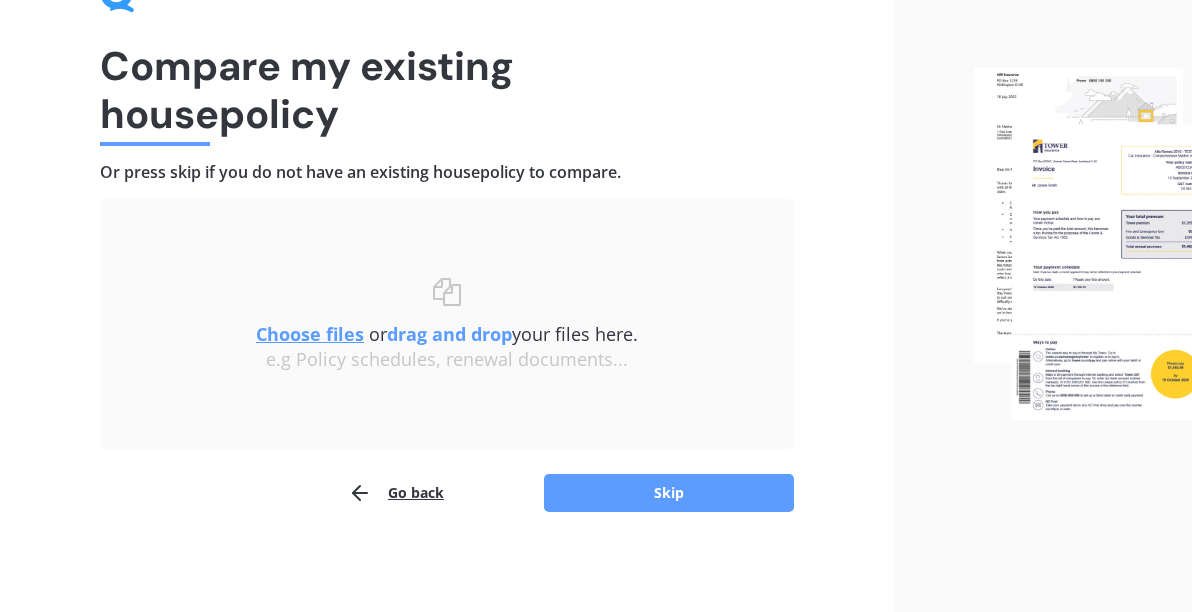 click on "Skip" at bounding box center (669, 493) 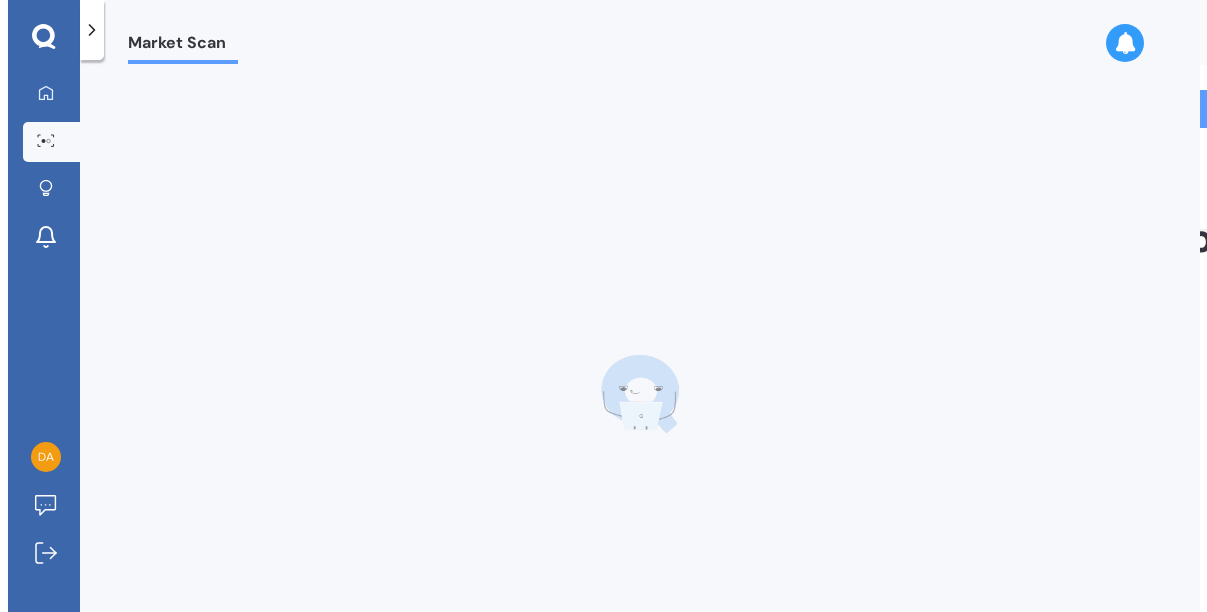scroll, scrollTop: 0, scrollLeft: 0, axis: both 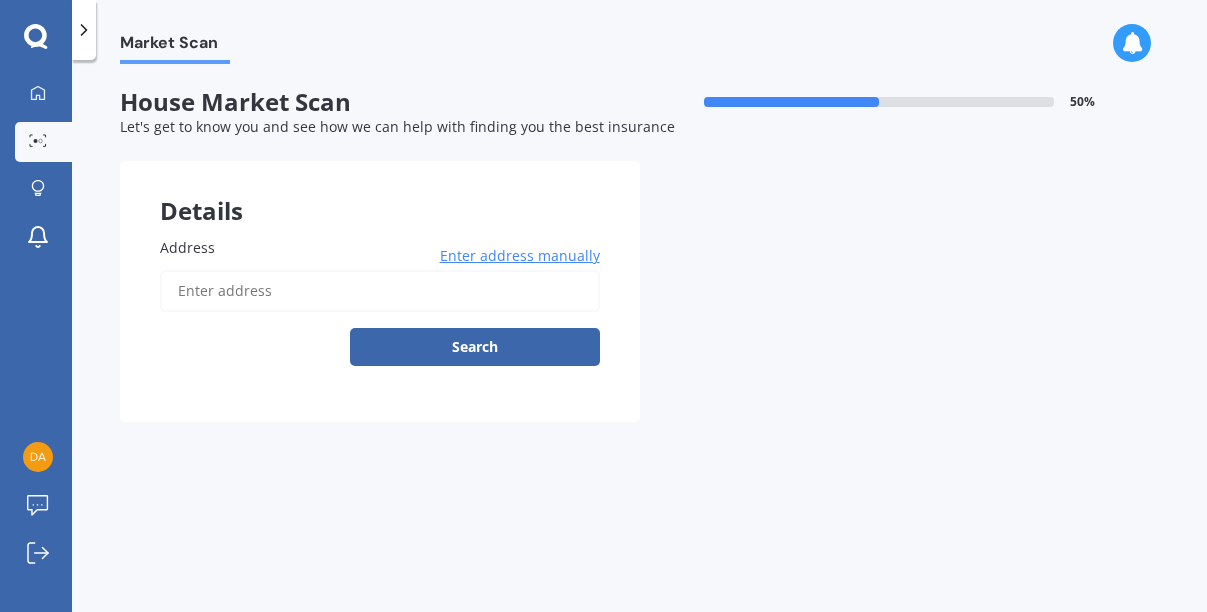 click on "Enter address manually" at bounding box center [520, 256] 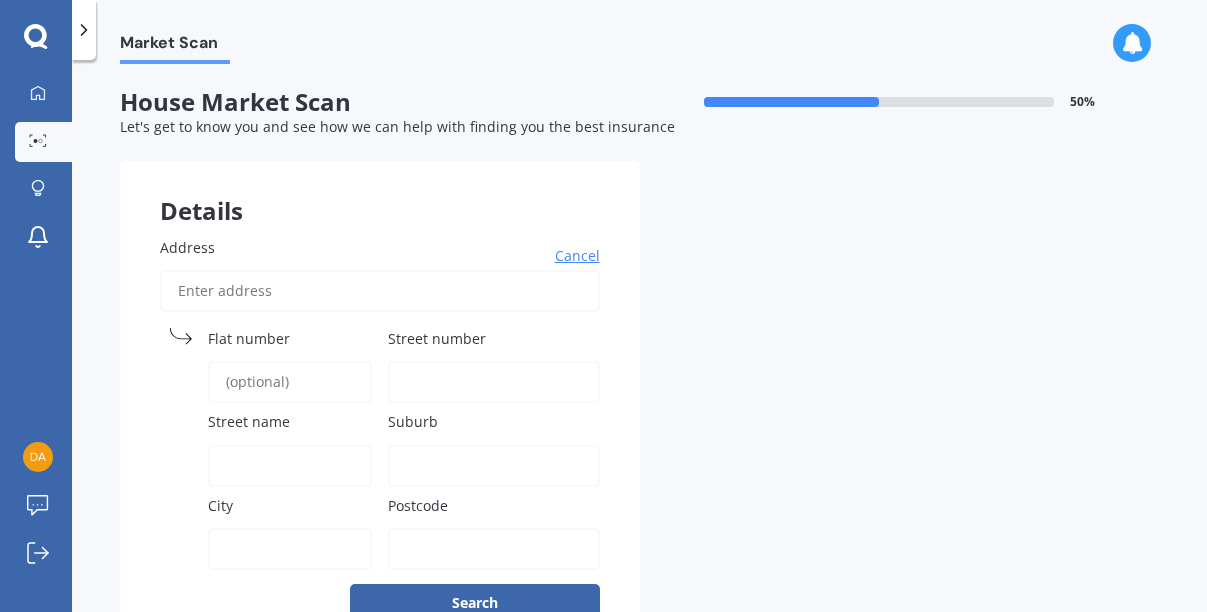 click on "Address" at bounding box center (380, 291) 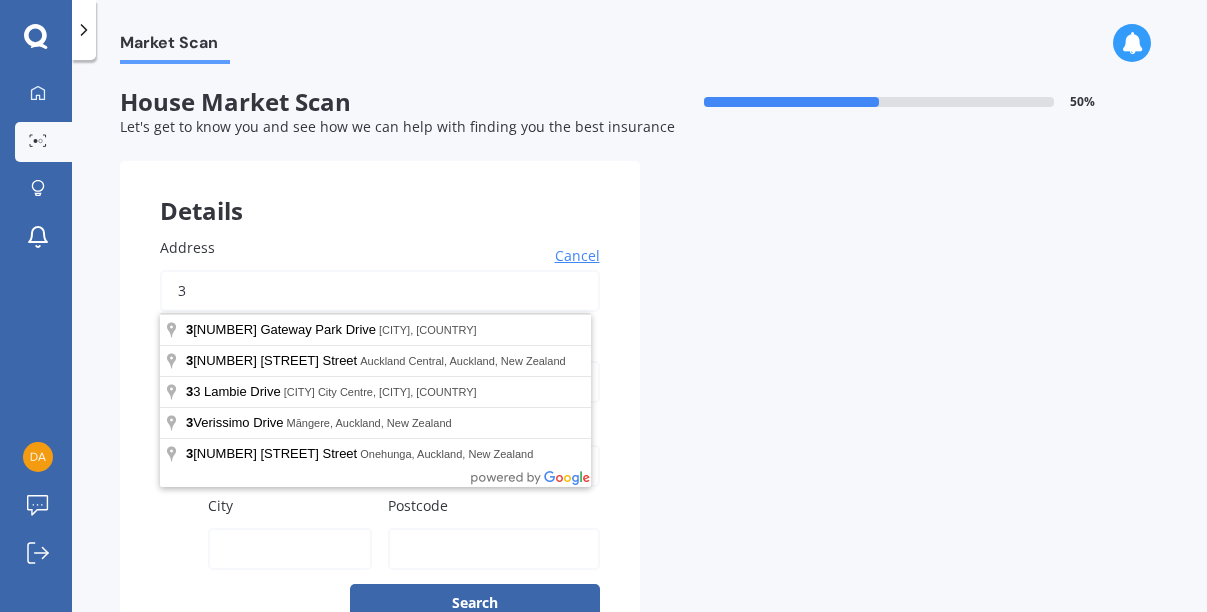 type on "3" 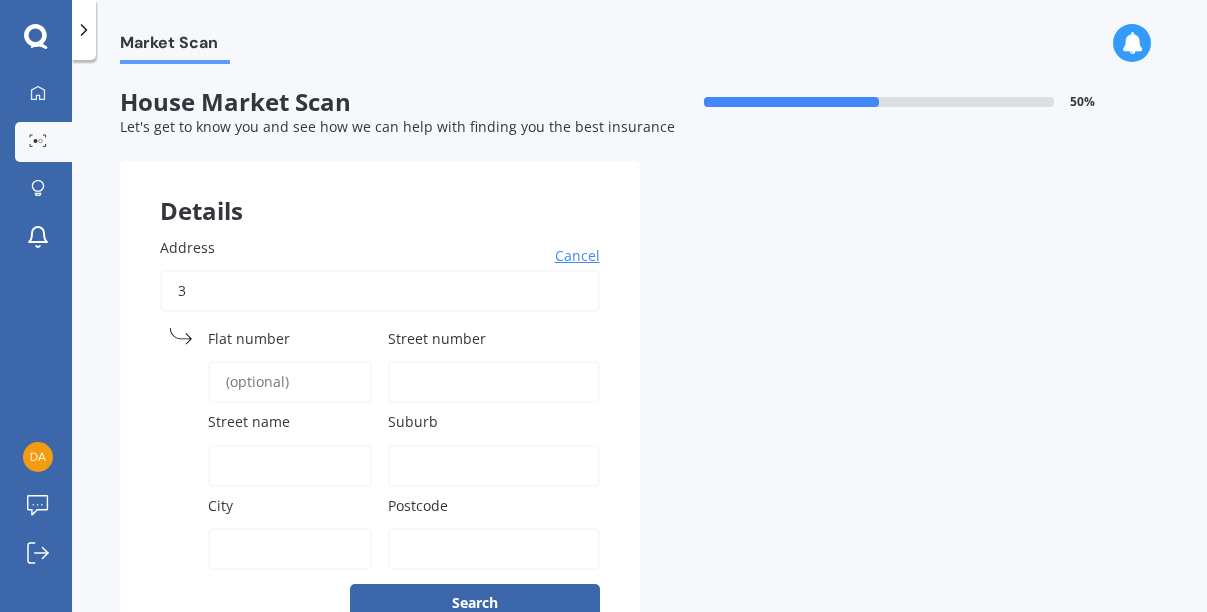 click on "Details Address [NUMBER] Cancel Search Flat number Street number Street name Suburb City Postcode Previous Next" at bounding box center (639, 410) 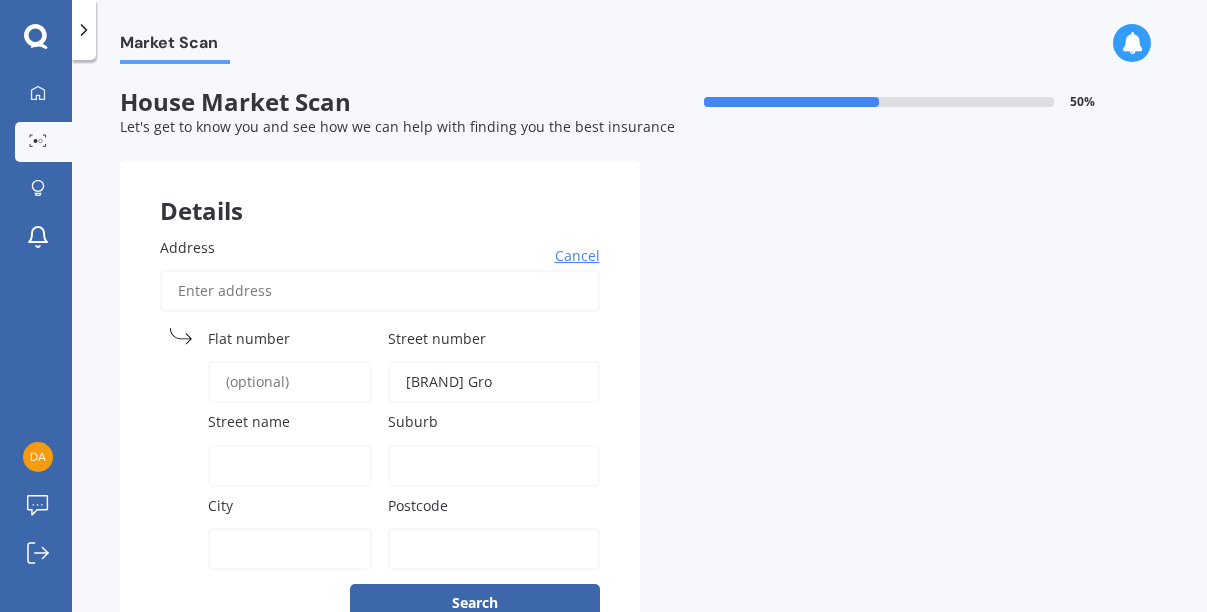 type on "[BRAND] Gro" 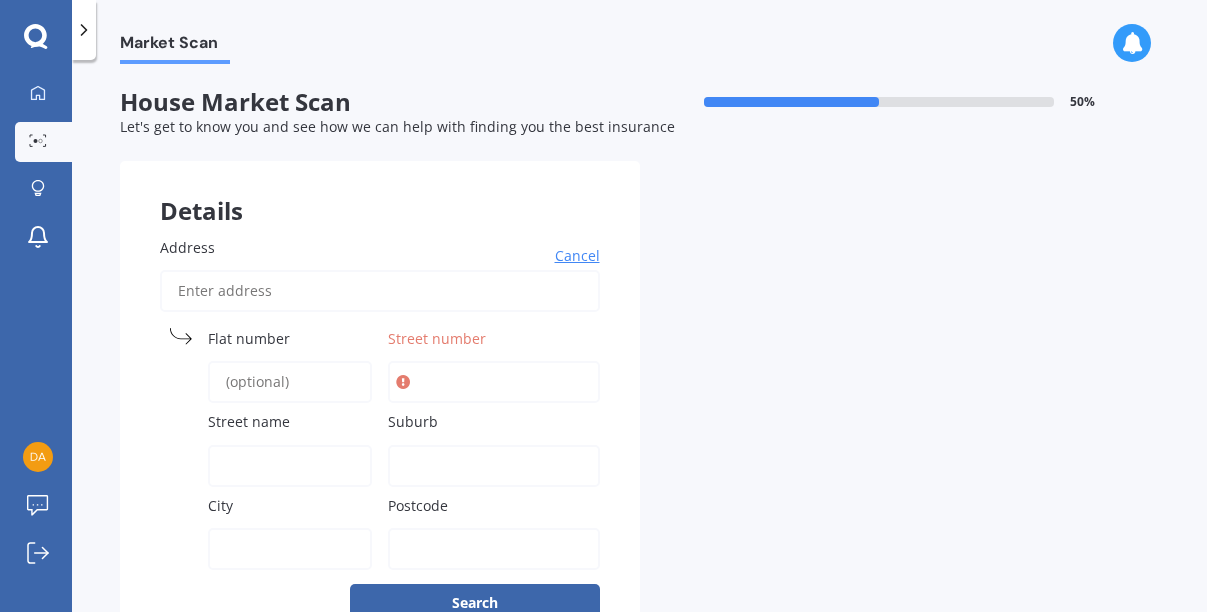 type 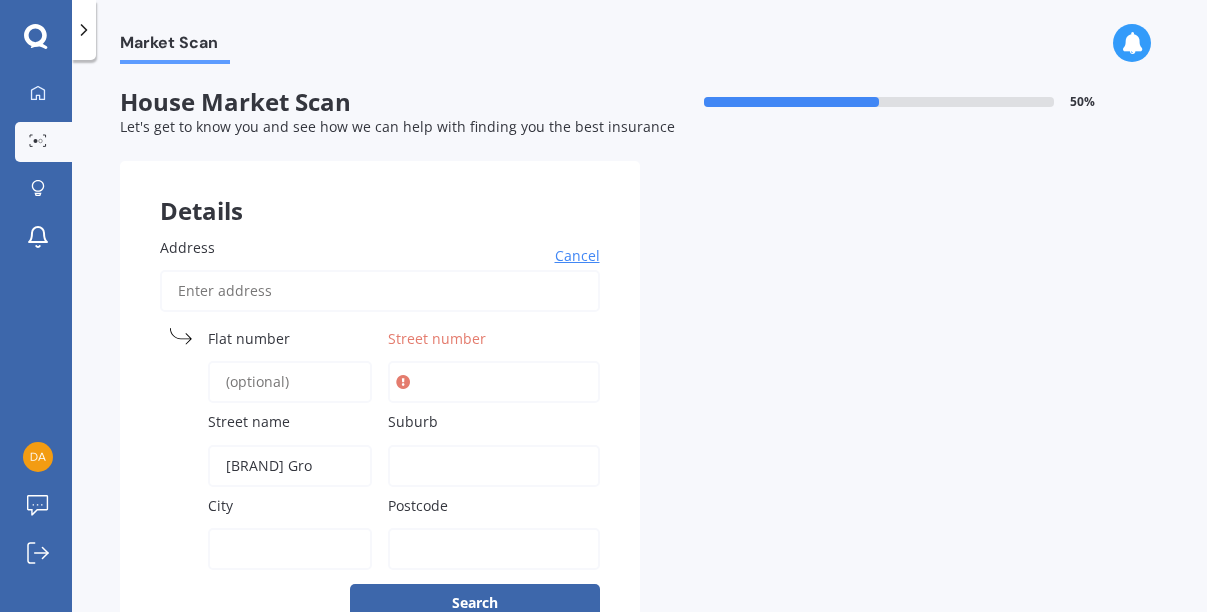 type on "[BRAND] Gro" 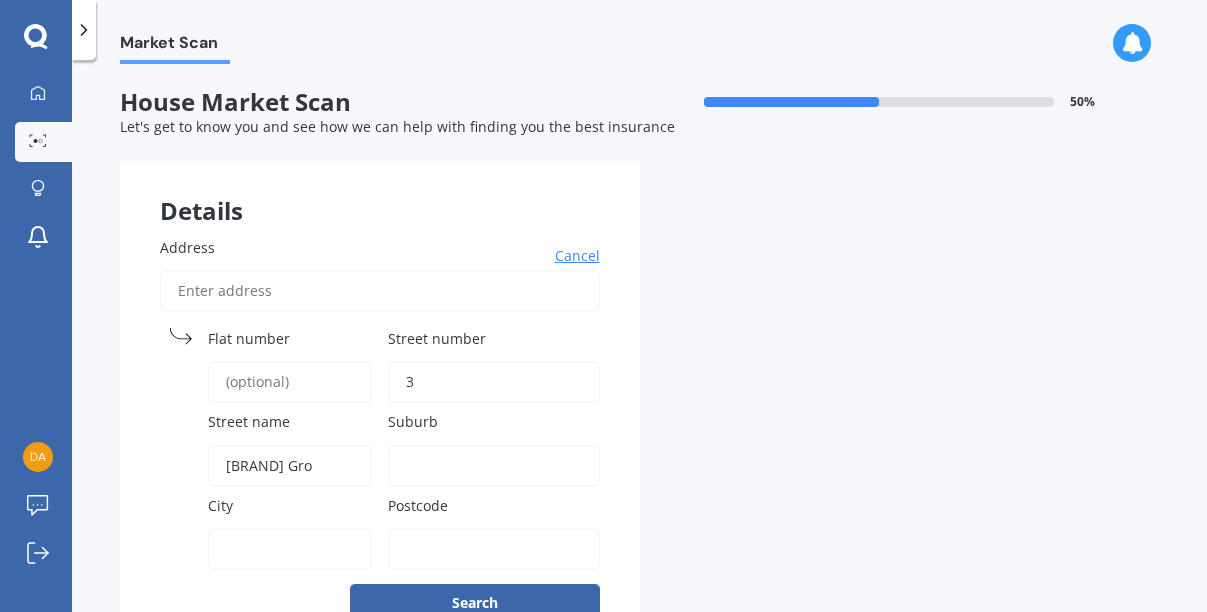 type on "3" 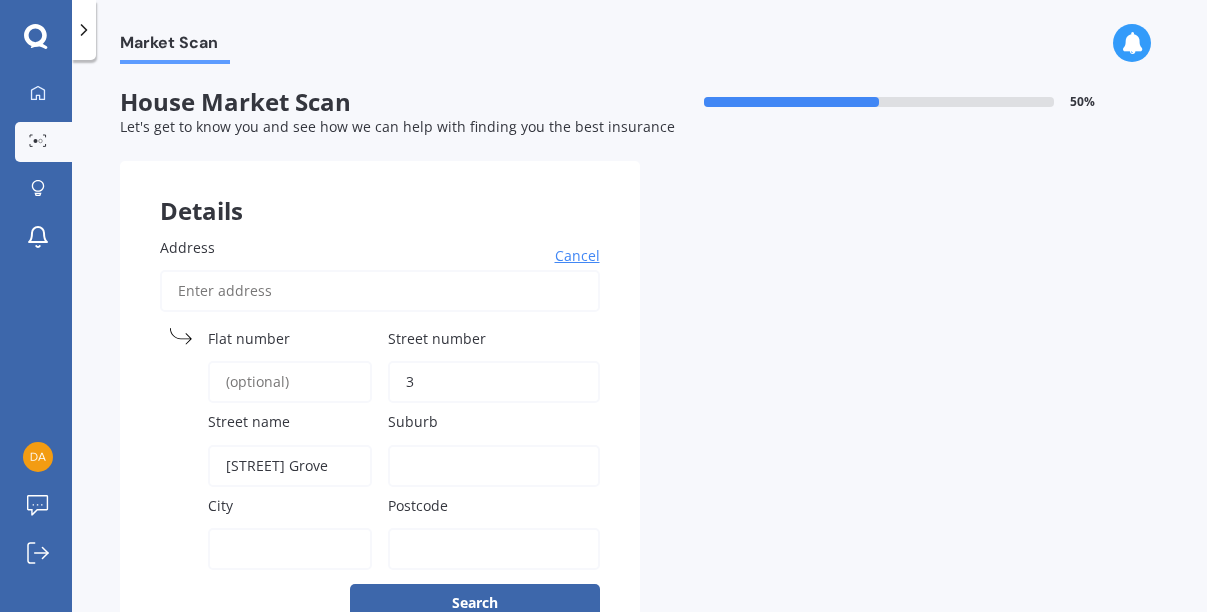 type on "[STREET] Grove" 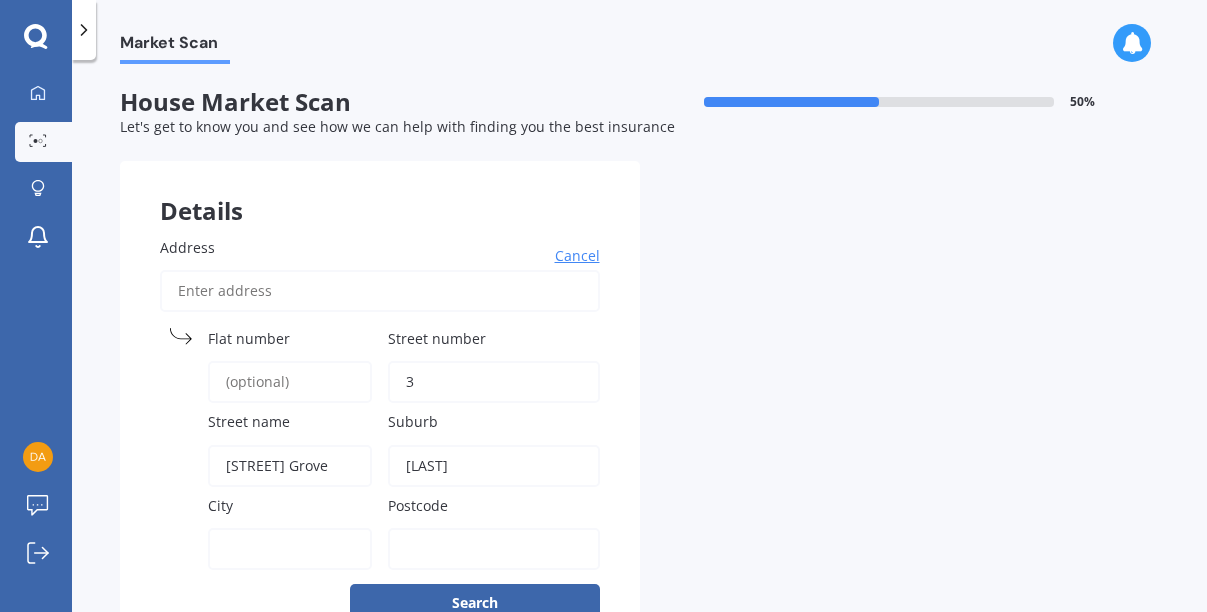 type on "[LAST]" 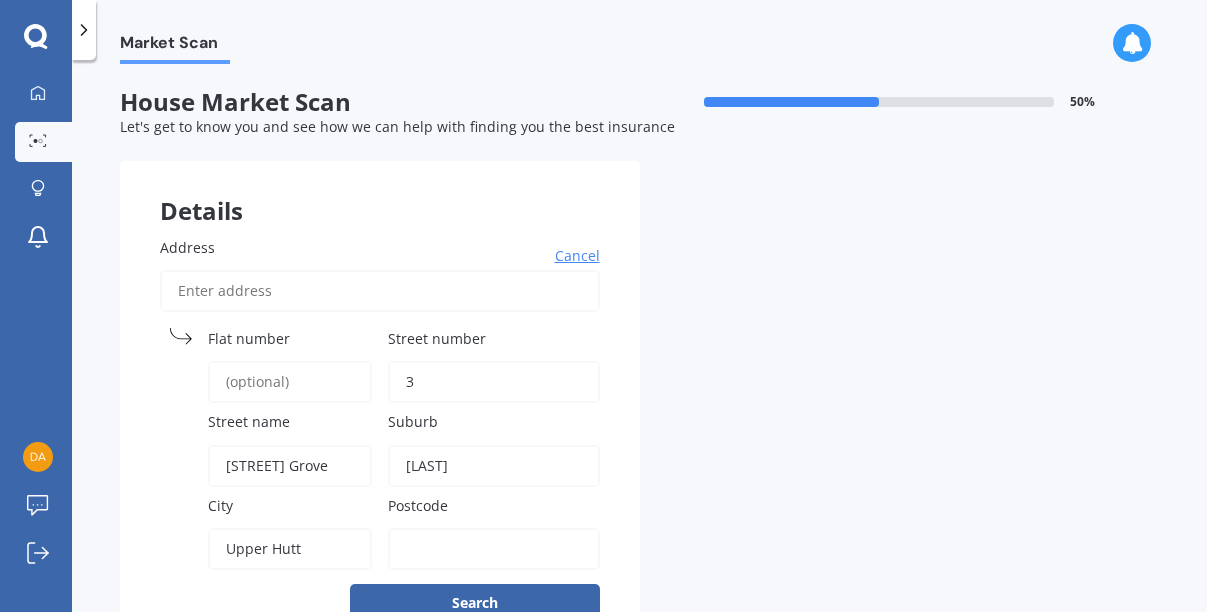 scroll, scrollTop: 4, scrollLeft: 0, axis: vertical 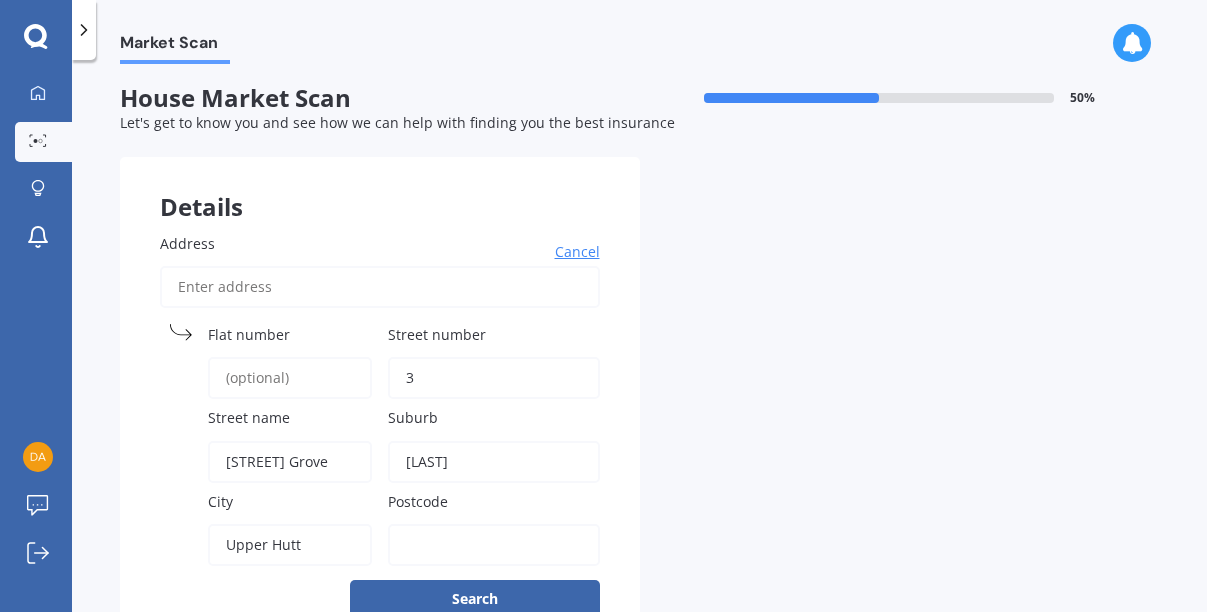 type on "Upper Hutt" 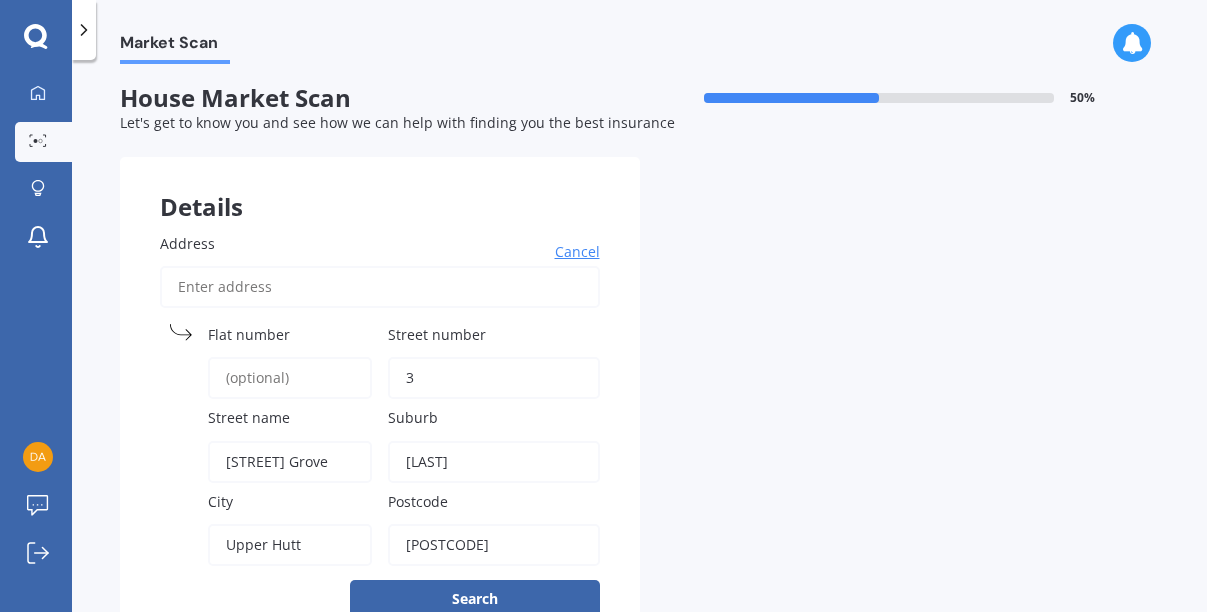scroll, scrollTop: 70, scrollLeft: 0, axis: vertical 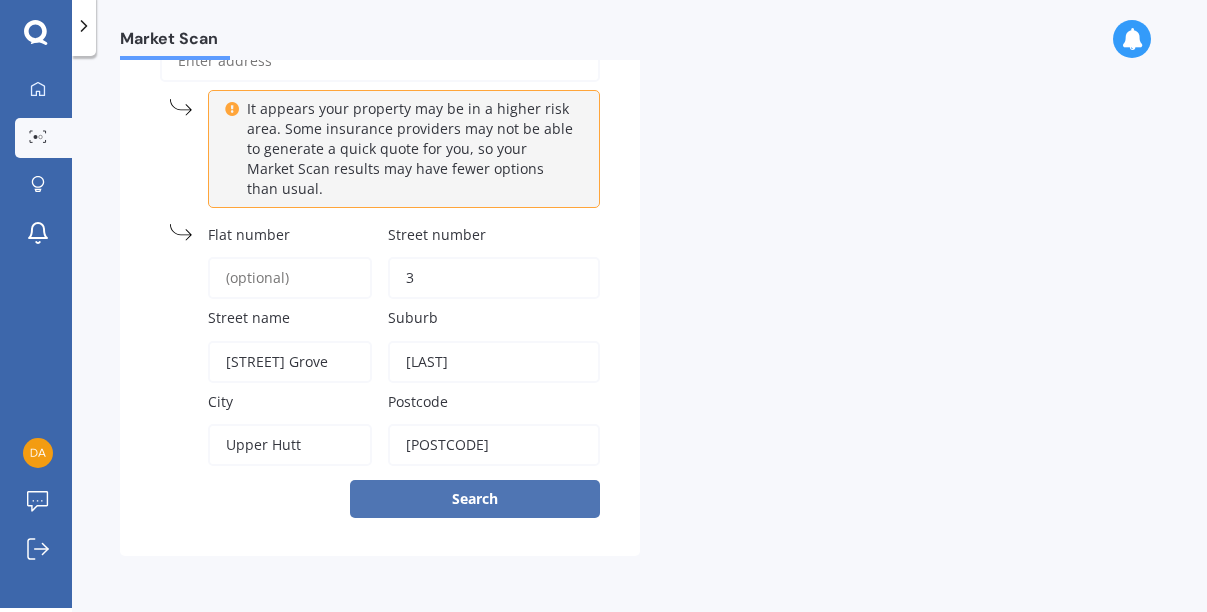 type on "[POSTCODE]" 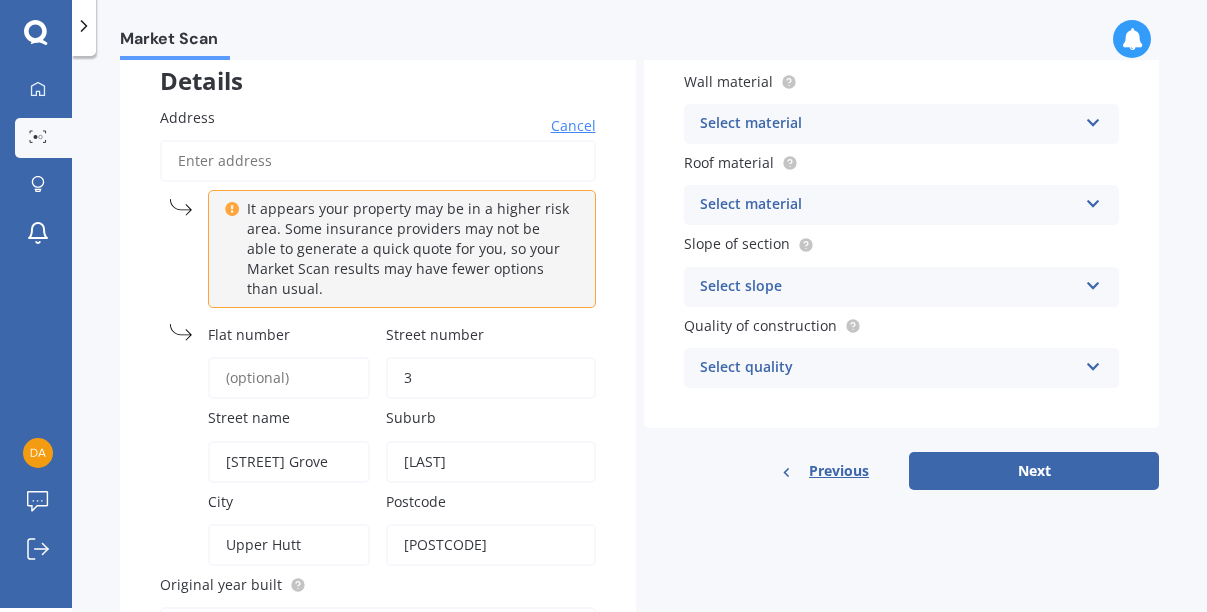 scroll, scrollTop: 123, scrollLeft: 0, axis: vertical 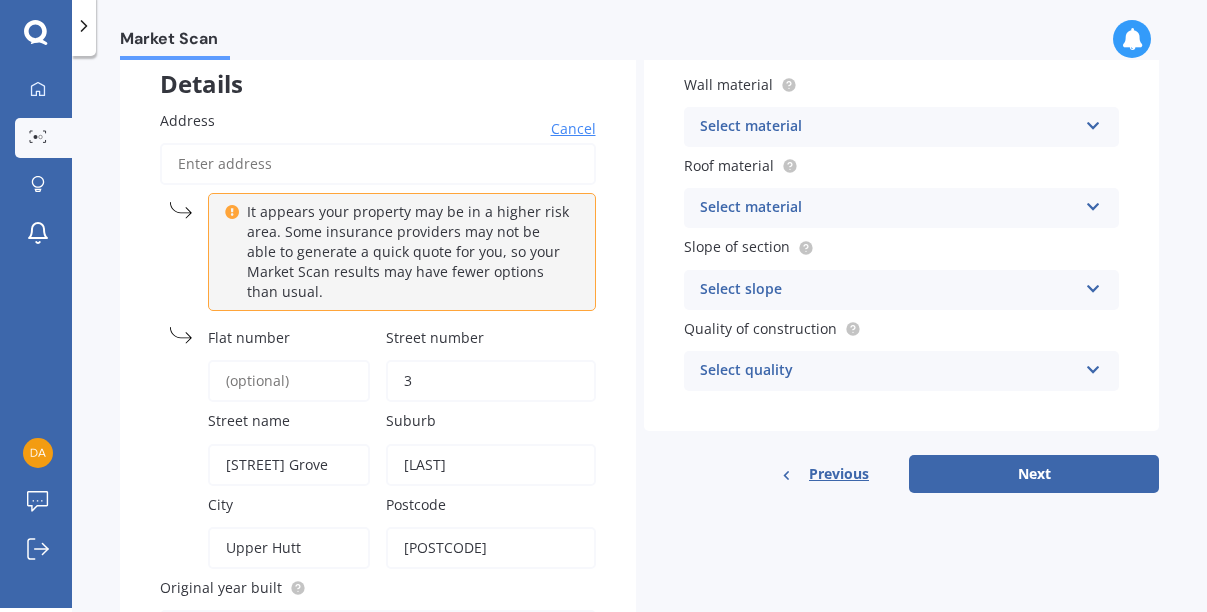click at bounding box center (570, 708) 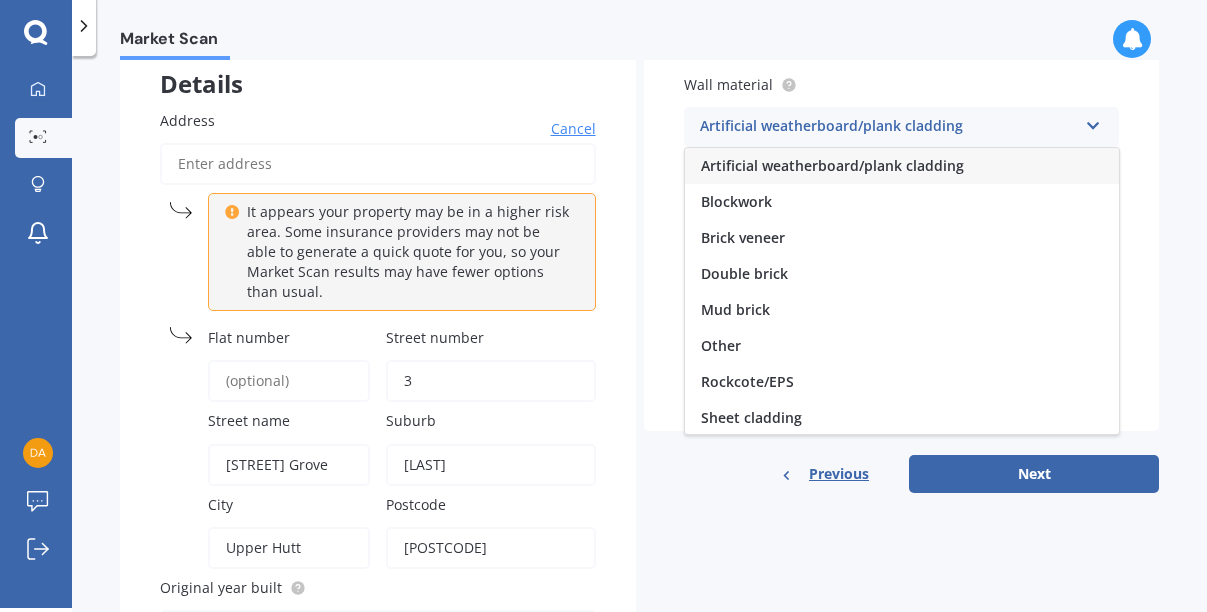 click on "Artificial weatherboard/plank cladding" at bounding box center (832, 165) 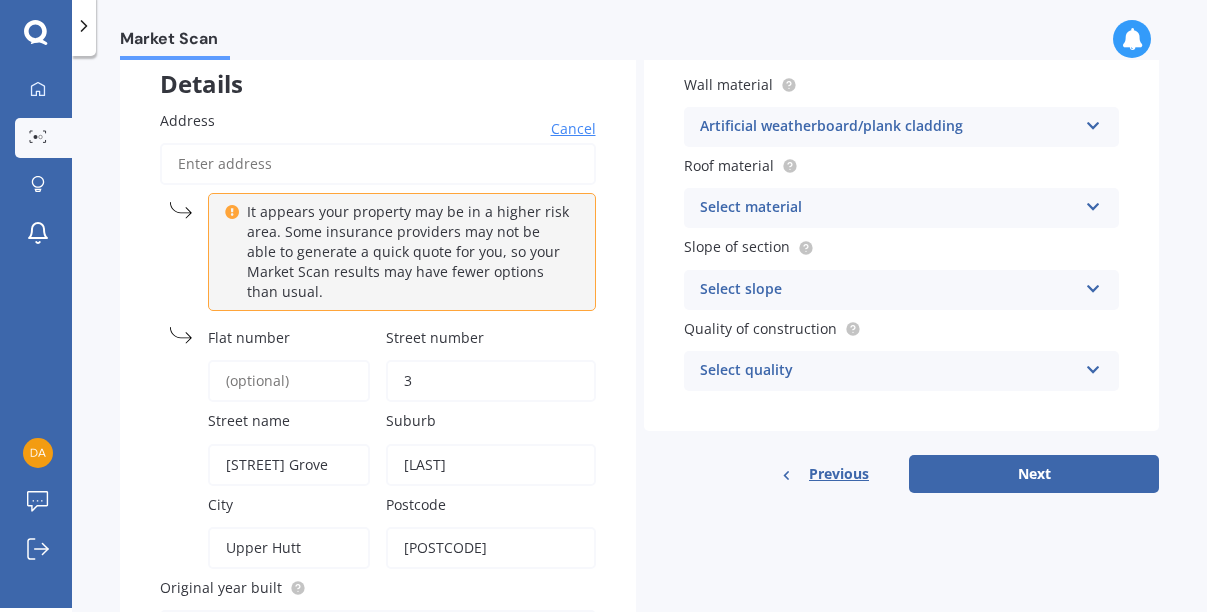 click at bounding box center [570, 708] 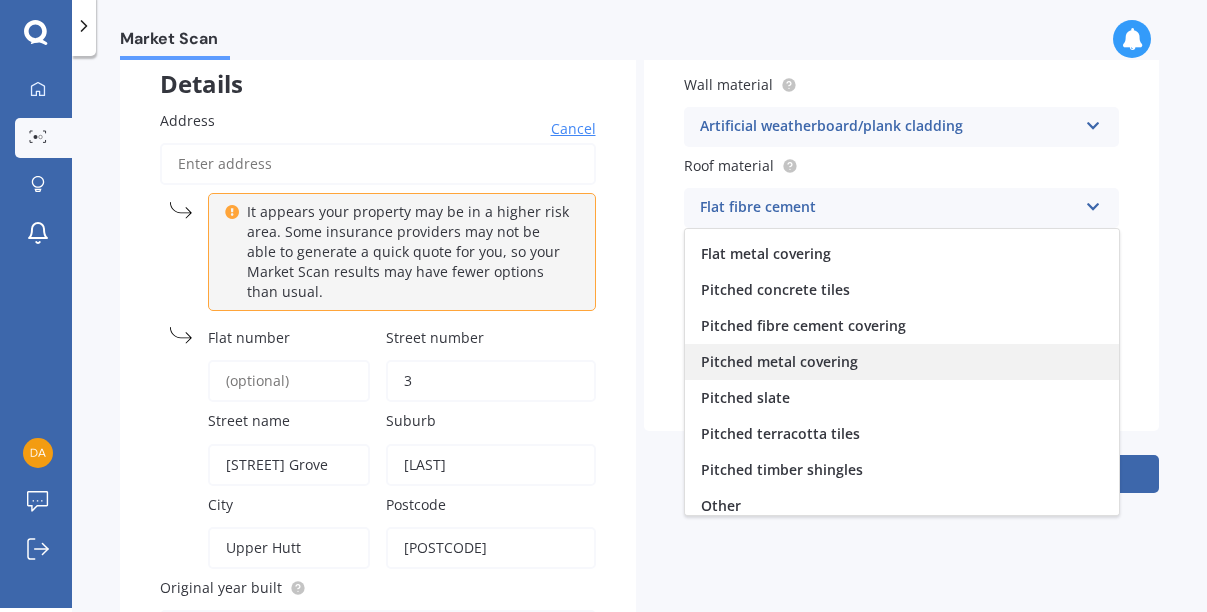 scroll, scrollTop: 74, scrollLeft: 0, axis: vertical 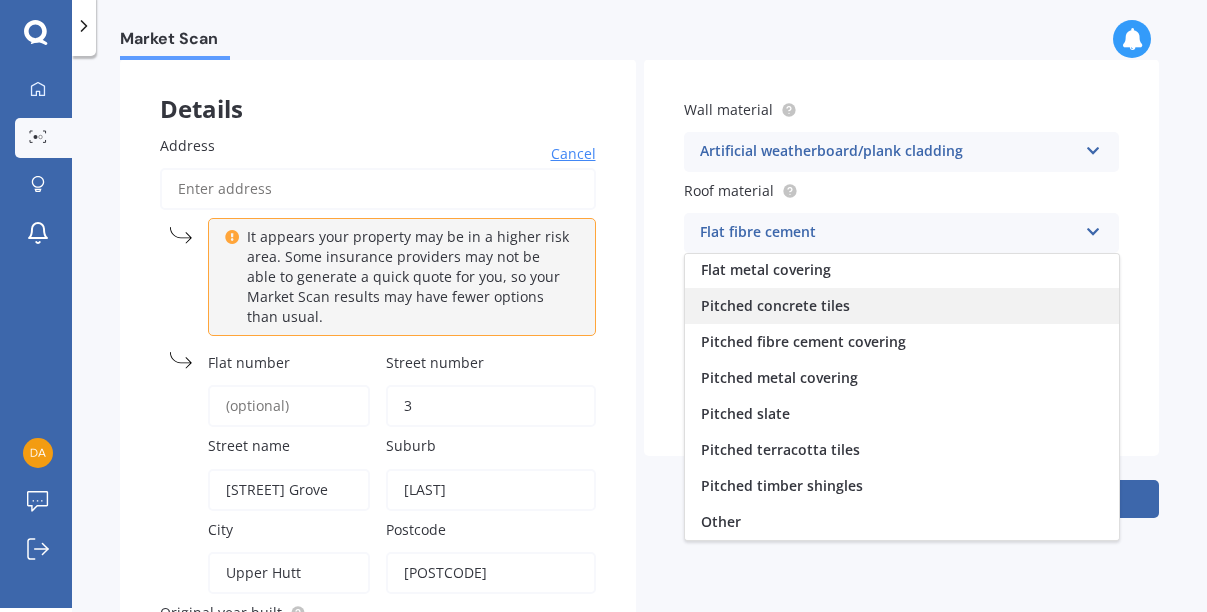 click on "Pitched concrete tiles" at bounding box center (759, 197) 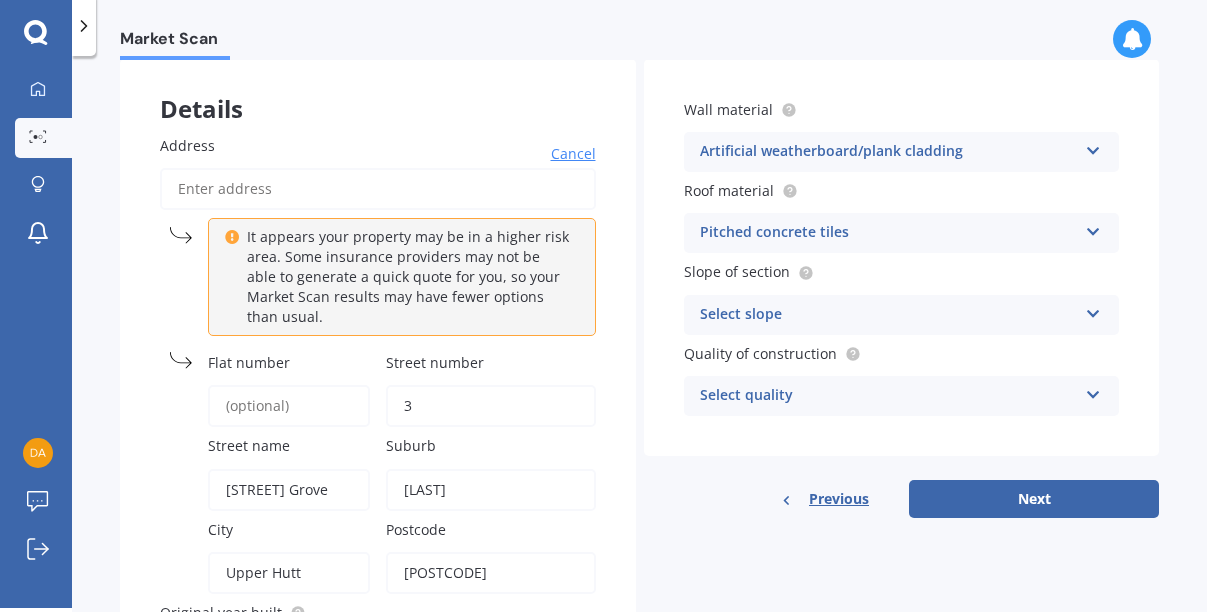 click at bounding box center [570, 733] 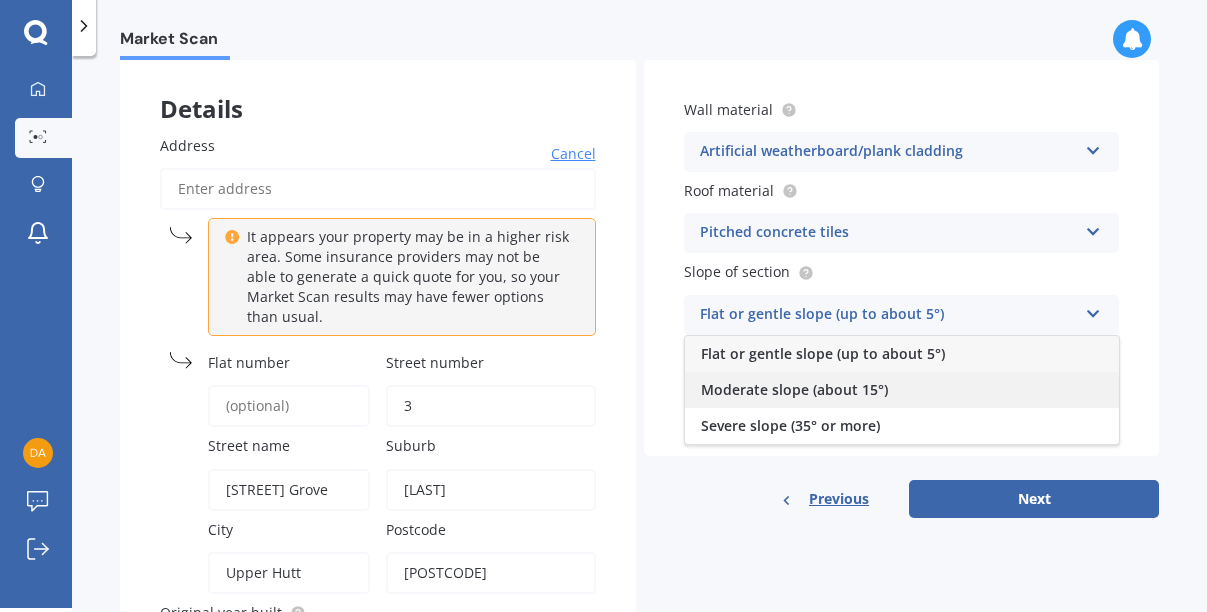 click on "Moderate slope (about 15°)" at bounding box center [823, 353] 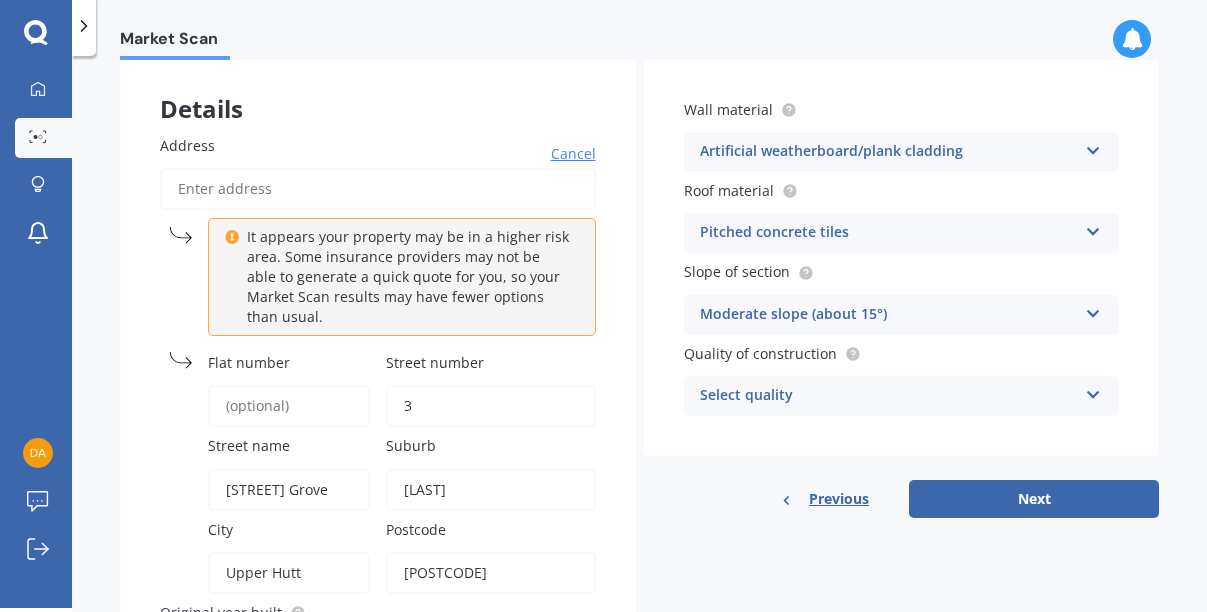 click at bounding box center [570, 733] 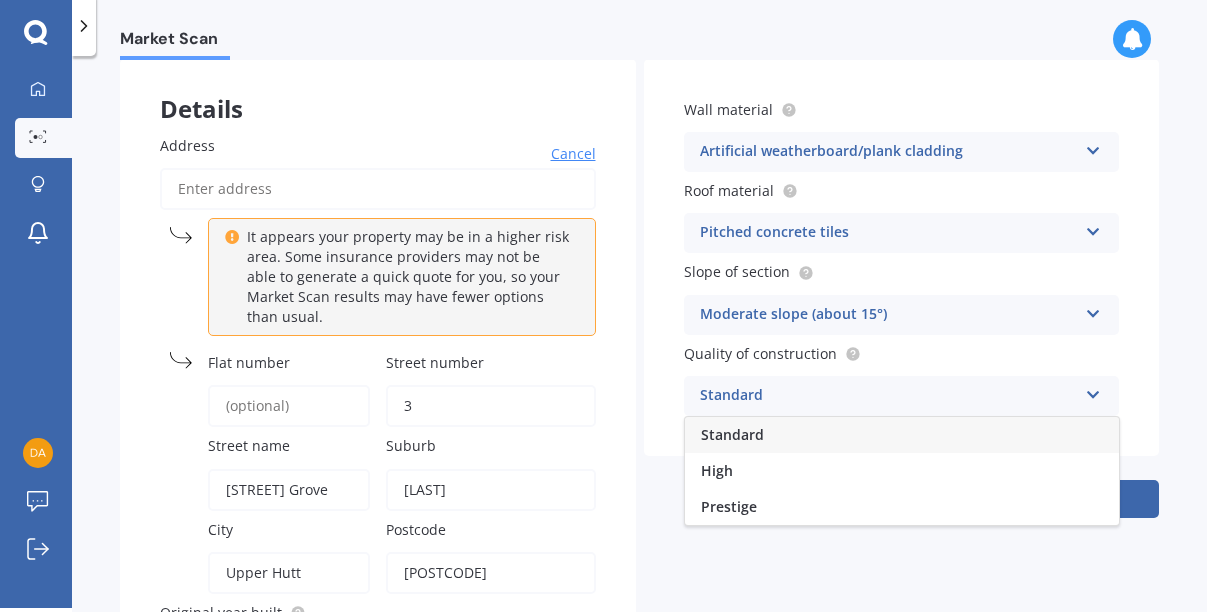click on "Standard" at bounding box center (889, 396) 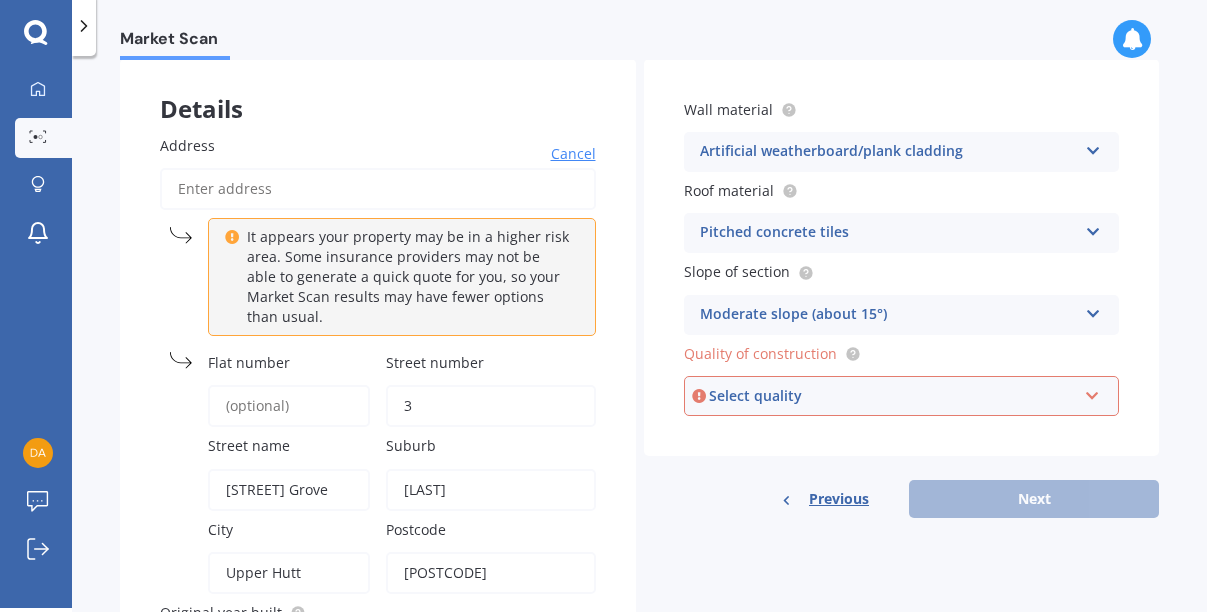 click at bounding box center [1092, 392] 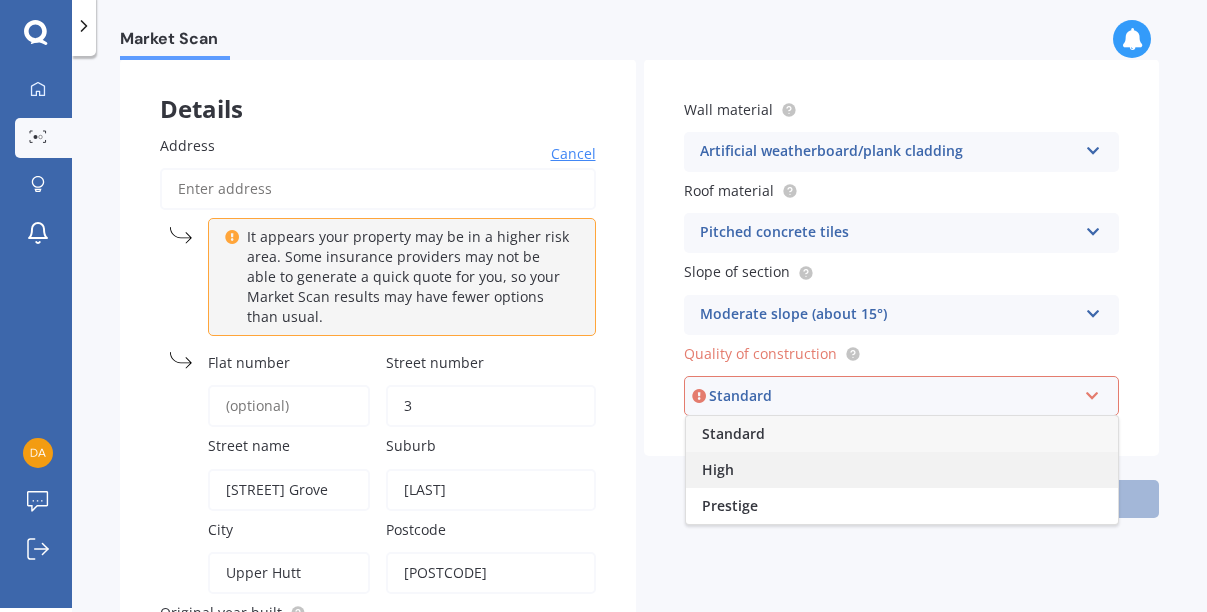 click on "High" at bounding box center (733, 433) 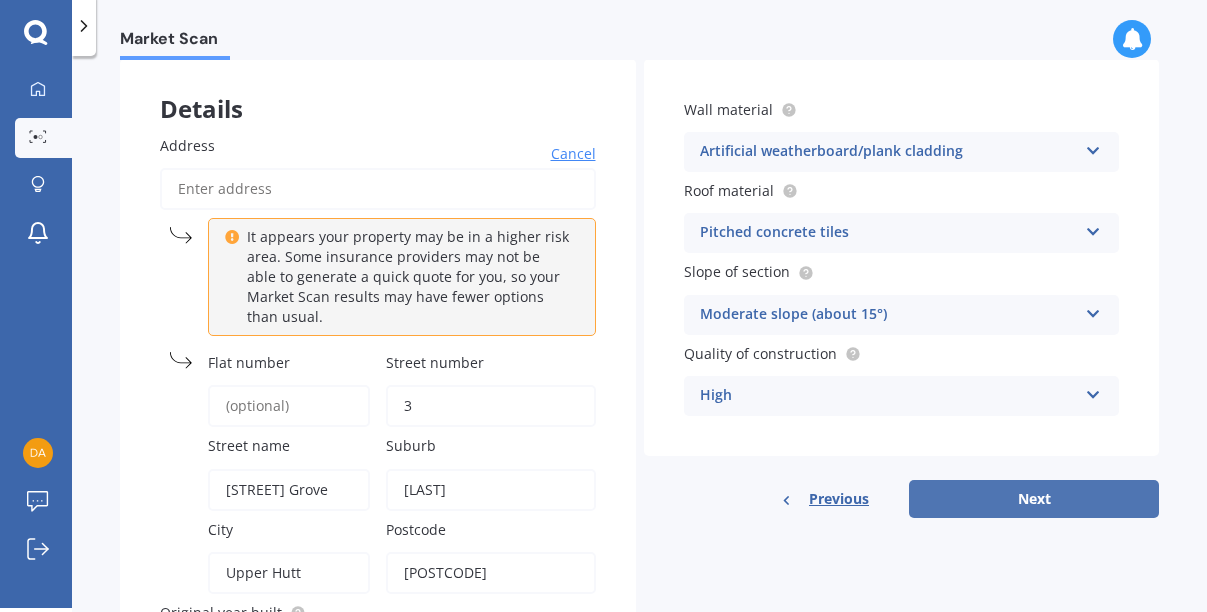 click on "Next" at bounding box center [1034, 499] 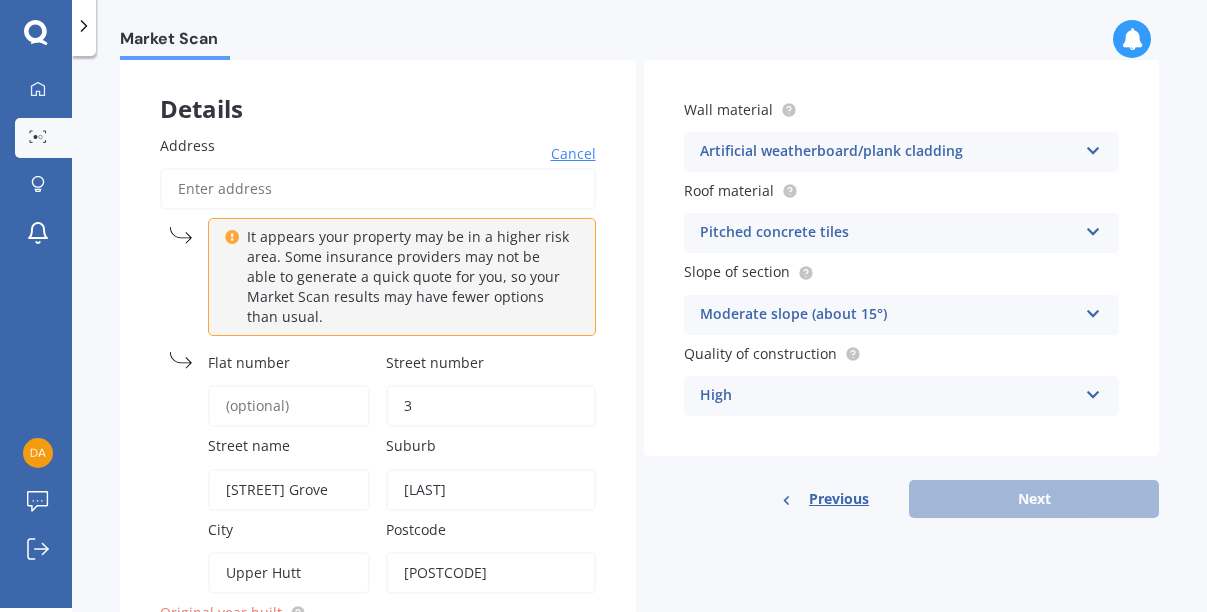scroll, scrollTop: 420, scrollLeft: 0, axis: vertical 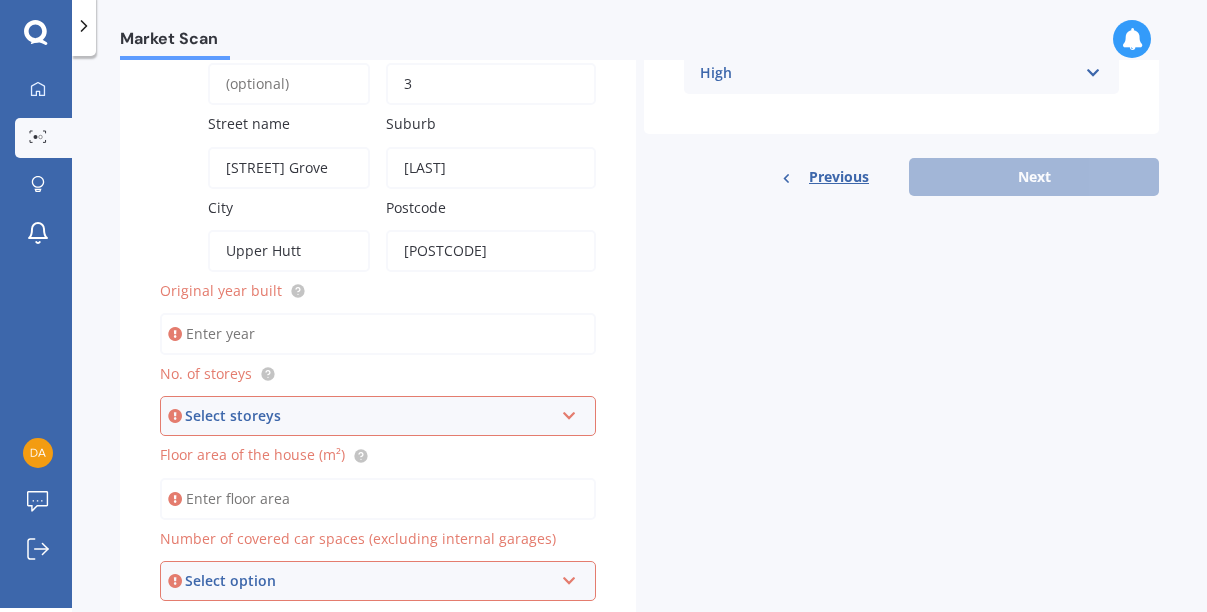 click on "Original year built" at bounding box center (378, 334) 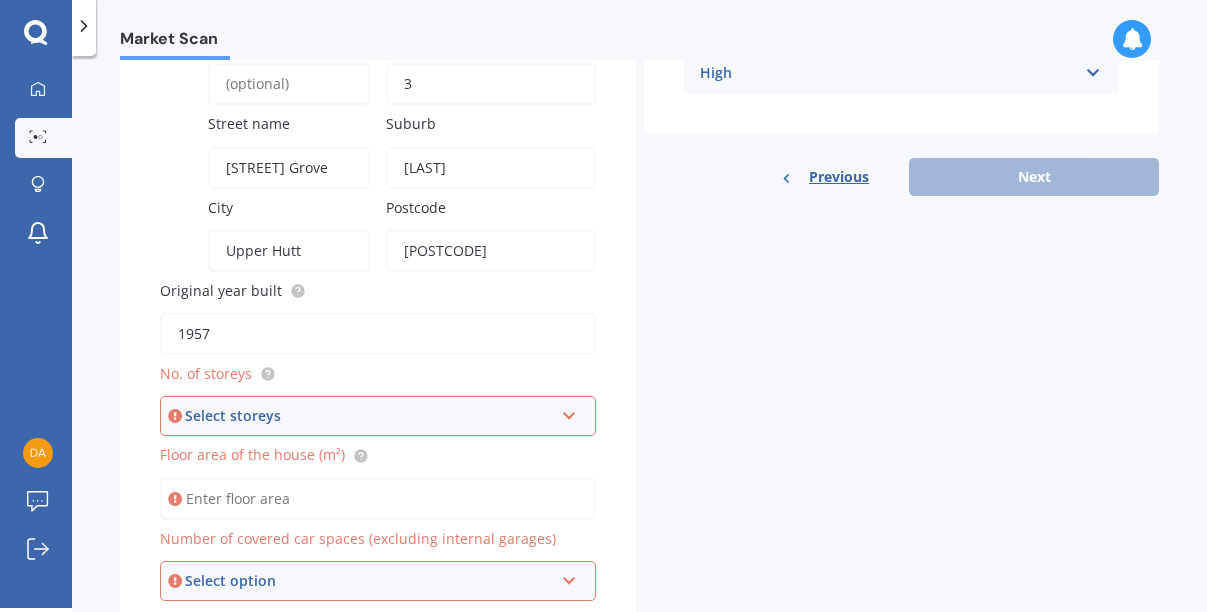 type on "1957" 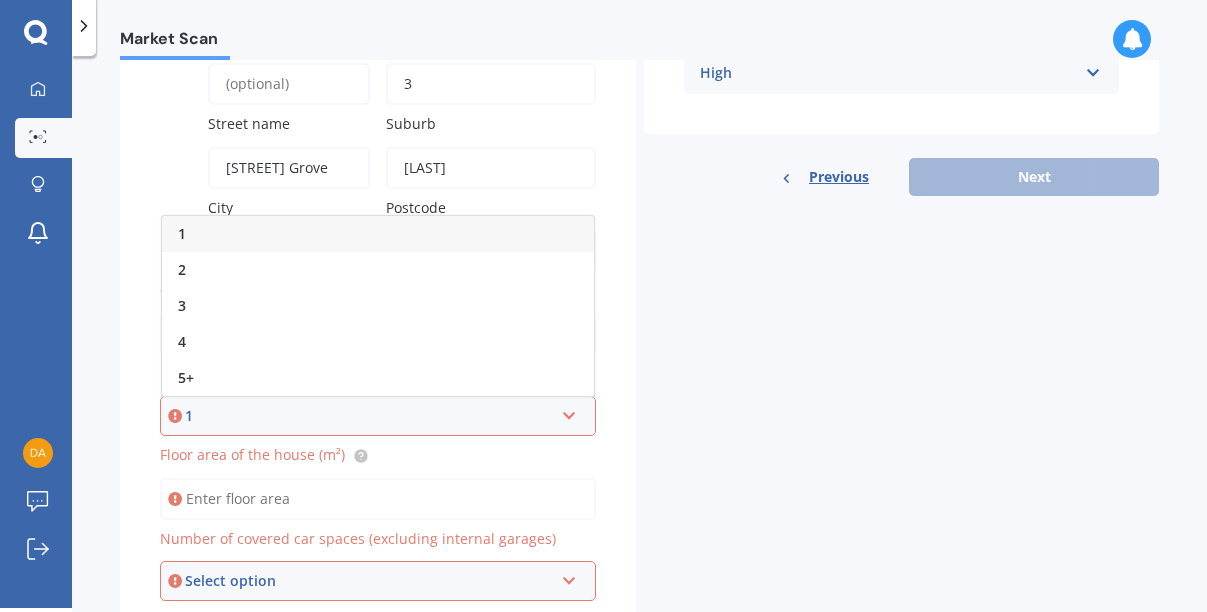 click on "1" at bounding box center [369, 416] 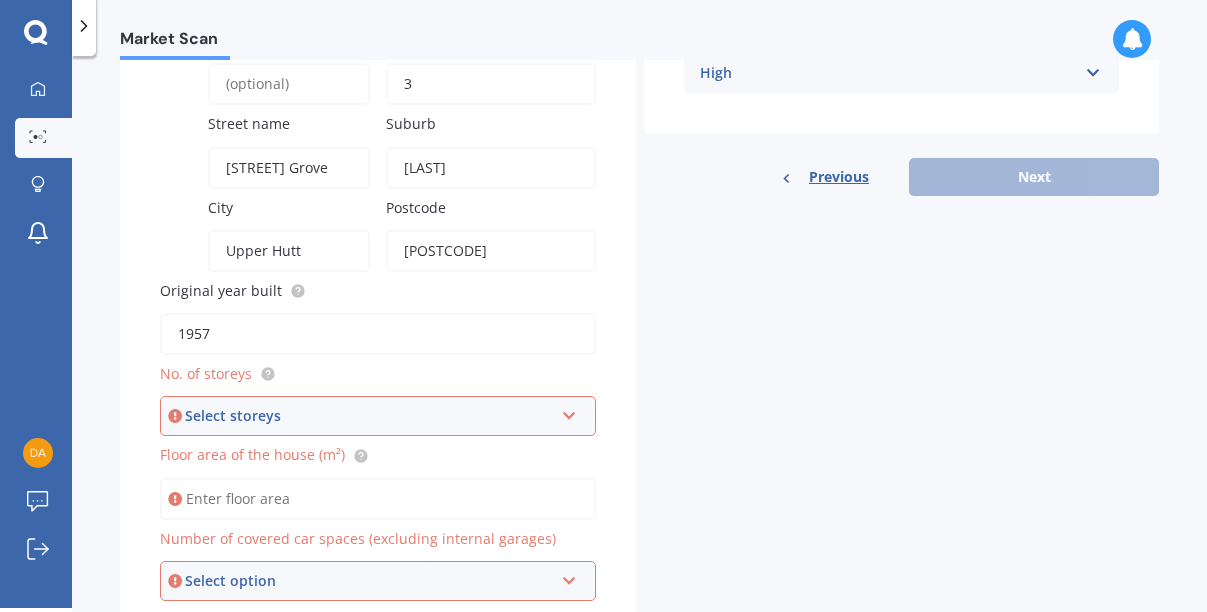 click at bounding box center (569, 412) 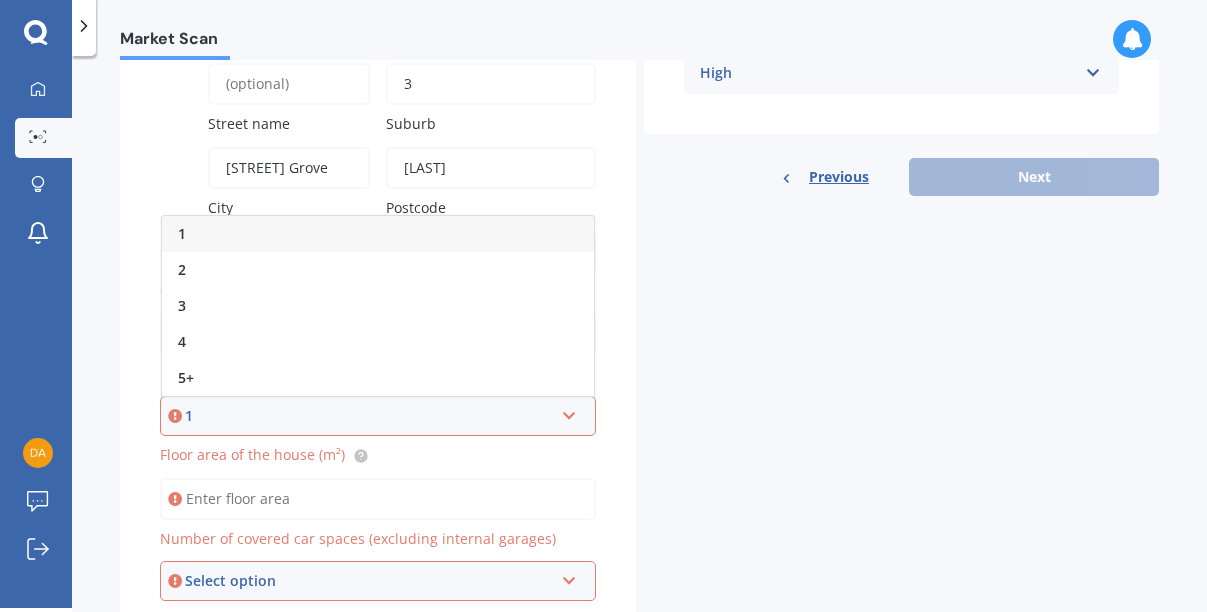 click on "1" at bounding box center [182, 233] 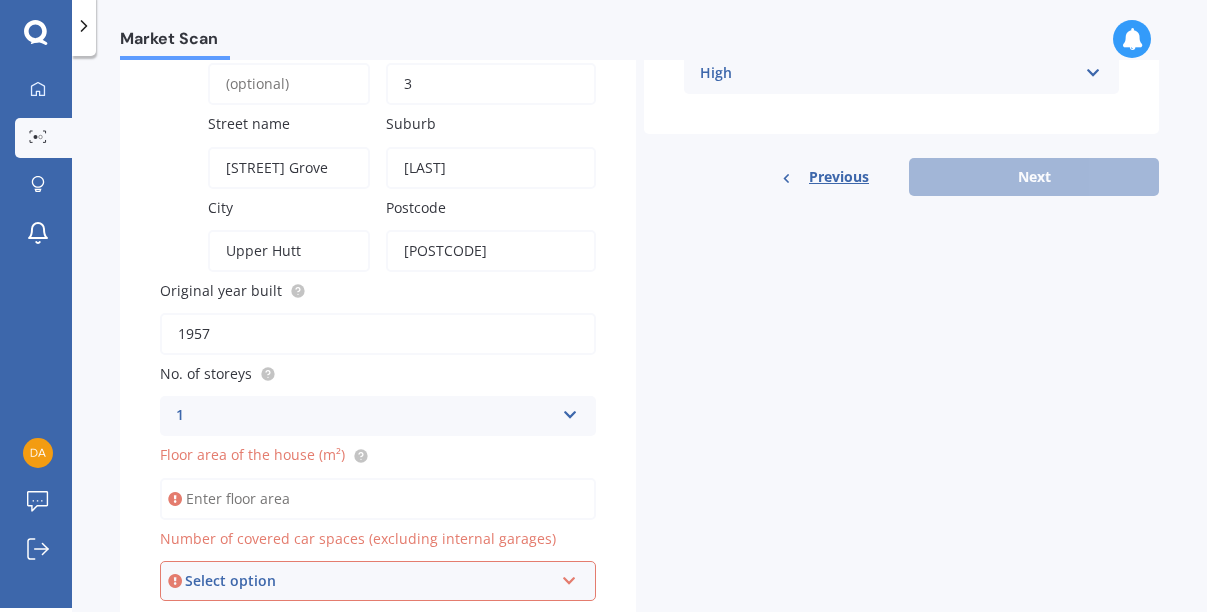 click on "No. of storeys" at bounding box center (374, 373) 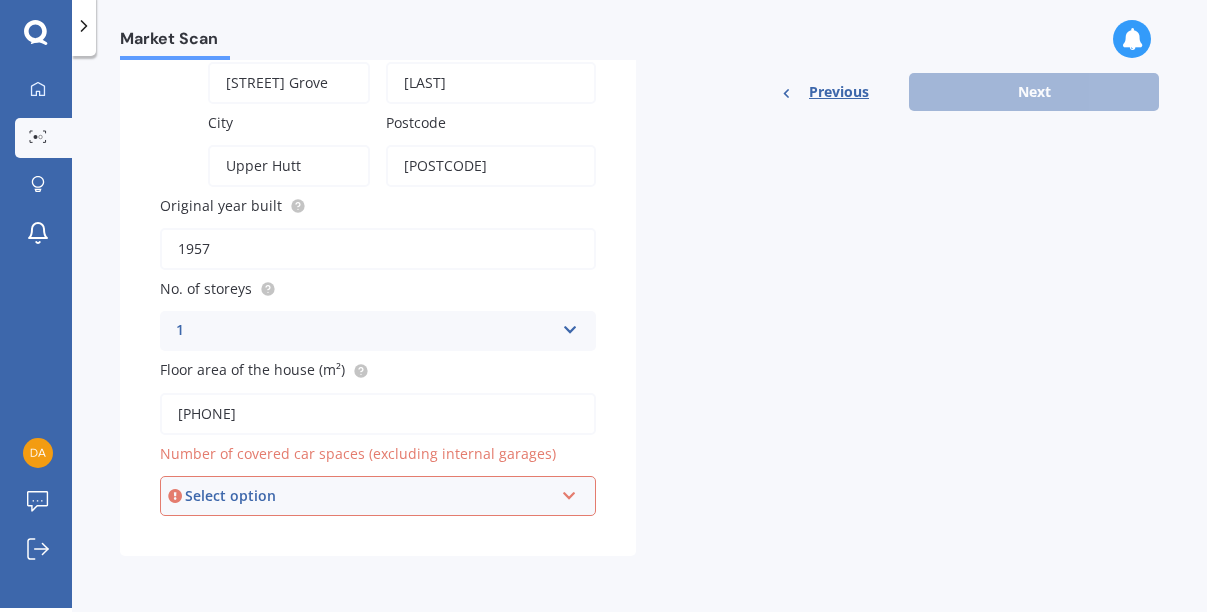 scroll, scrollTop: 509, scrollLeft: 0, axis: vertical 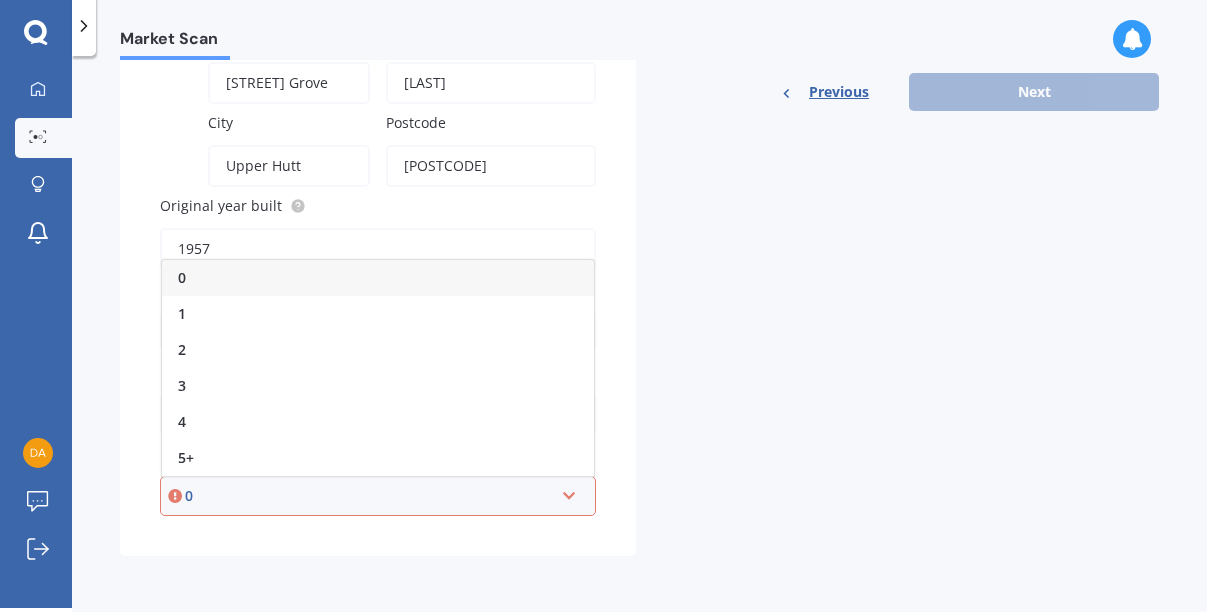 click on "0" at bounding box center (378, 278) 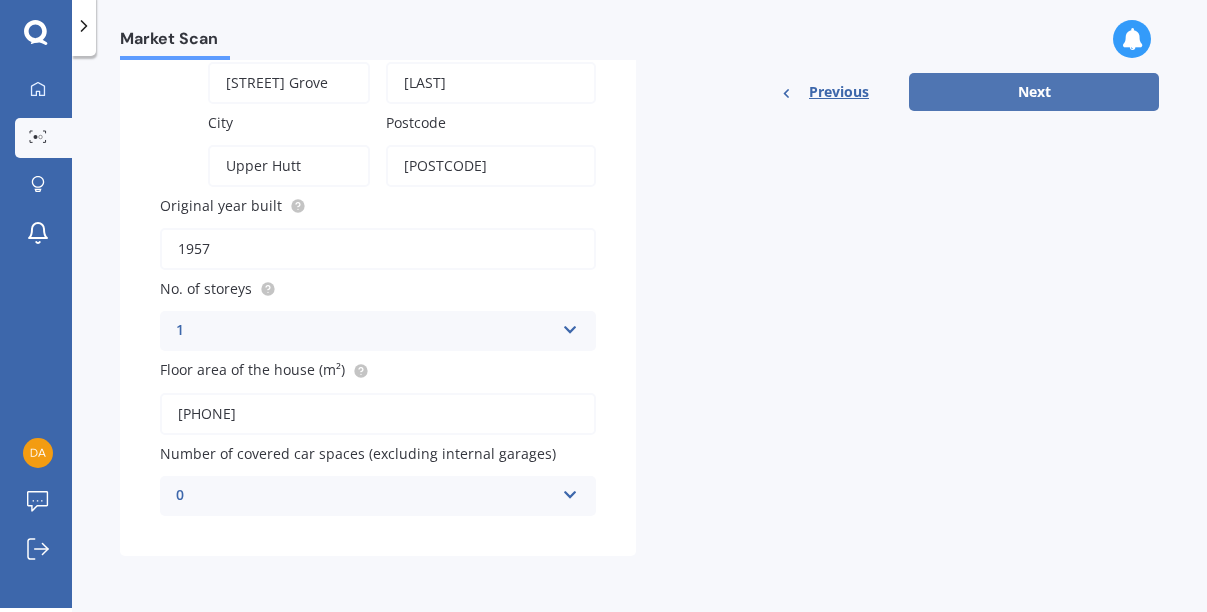 click on "Next" at bounding box center (1034, 92) 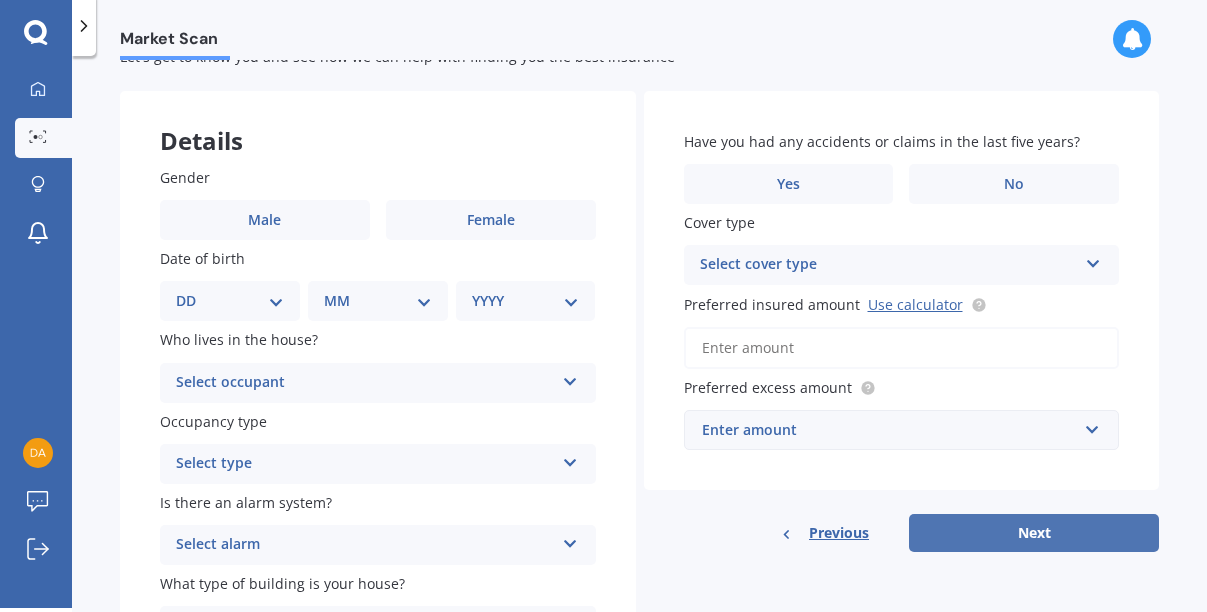 scroll, scrollTop: 0, scrollLeft: 0, axis: both 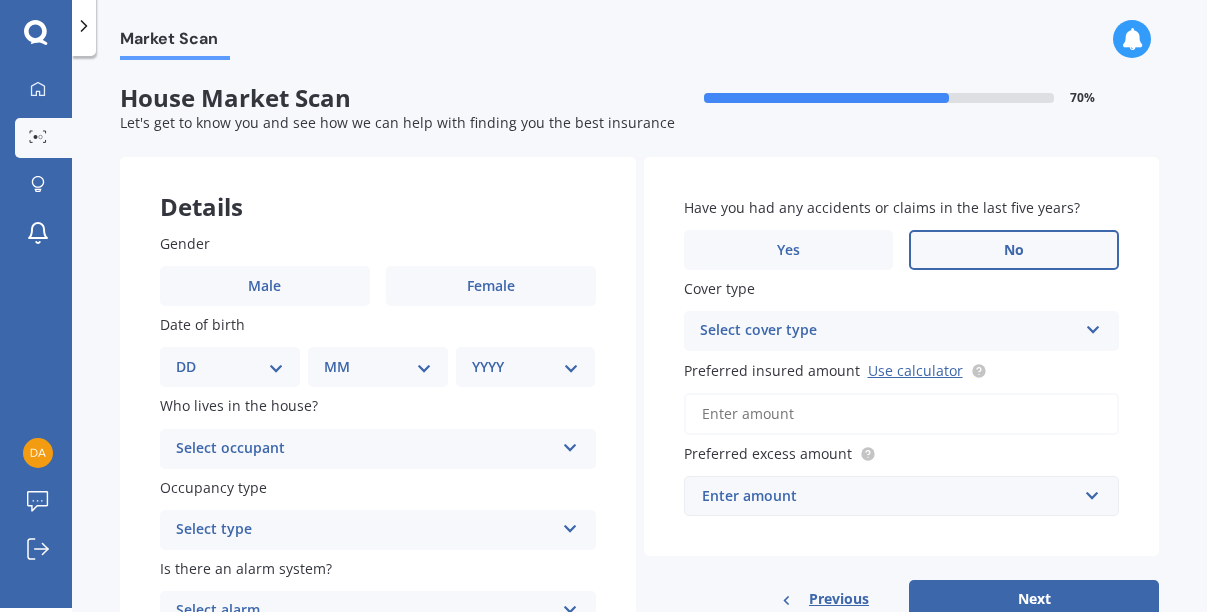 click on "No" at bounding box center (491, 286) 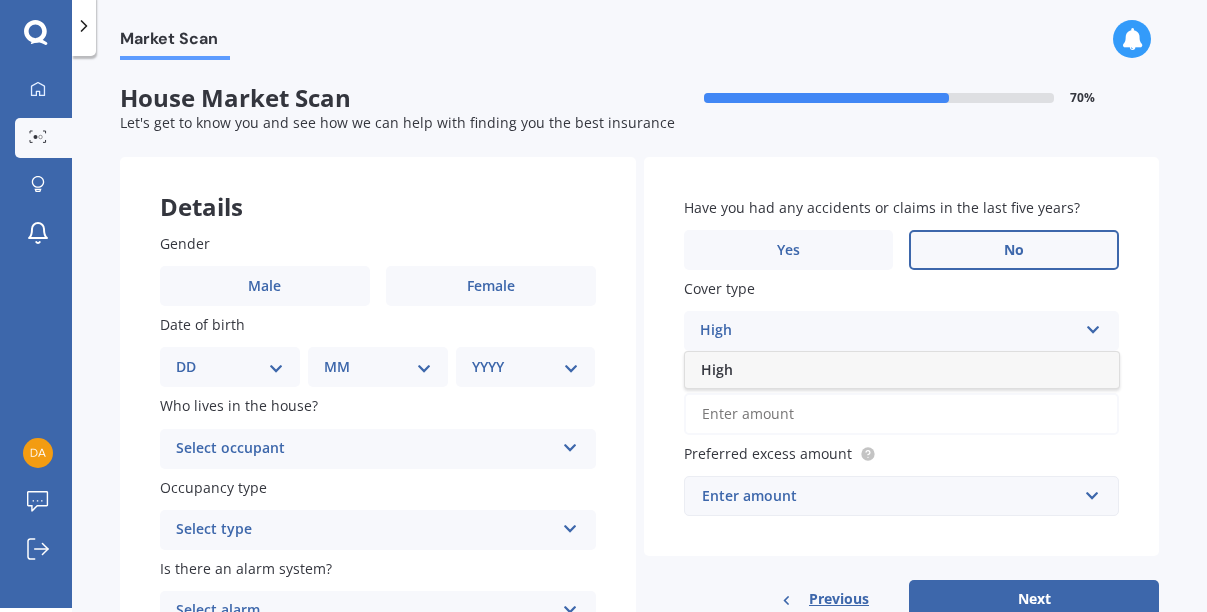 click on "High" at bounding box center (889, 331) 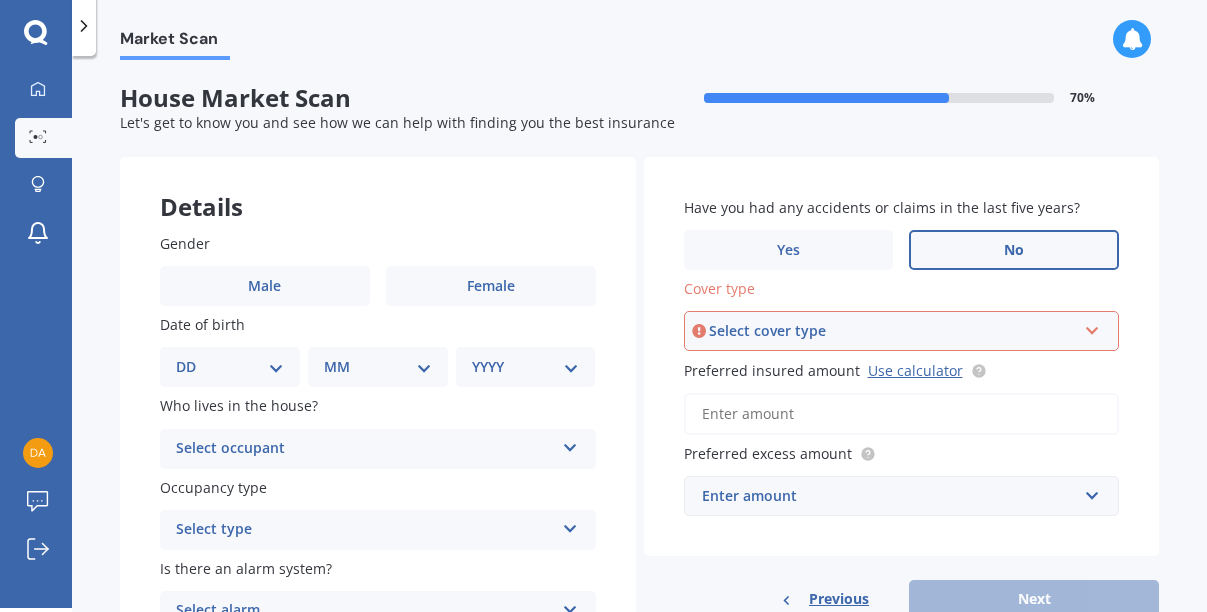 click at bounding box center (1092, 327) 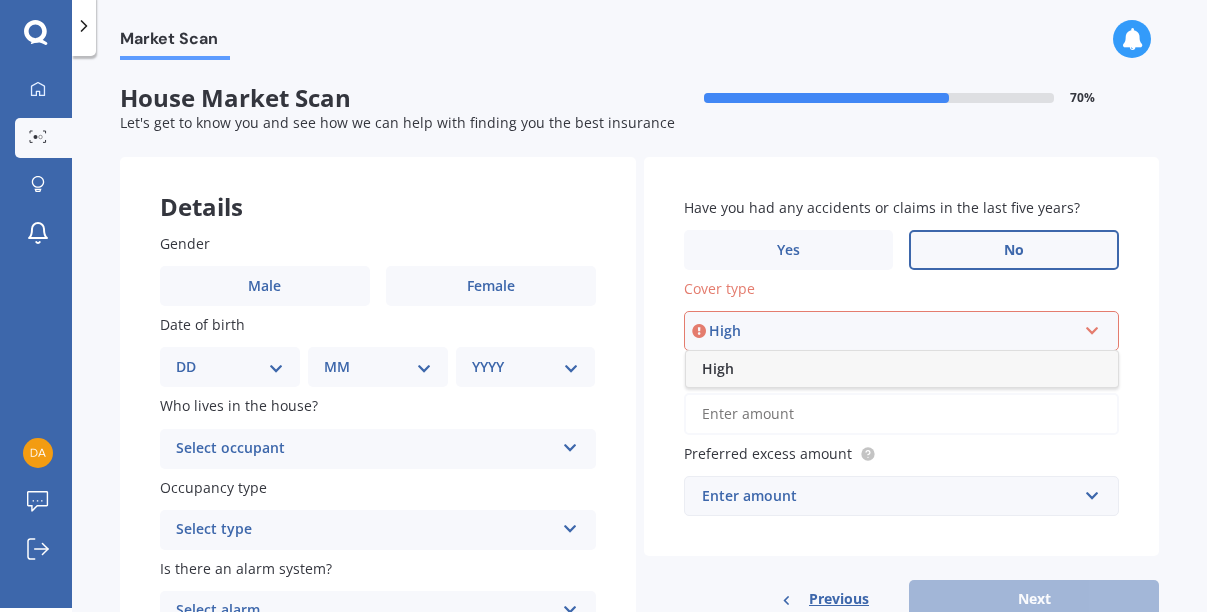 click on "High" at bounding box center [718, 368] 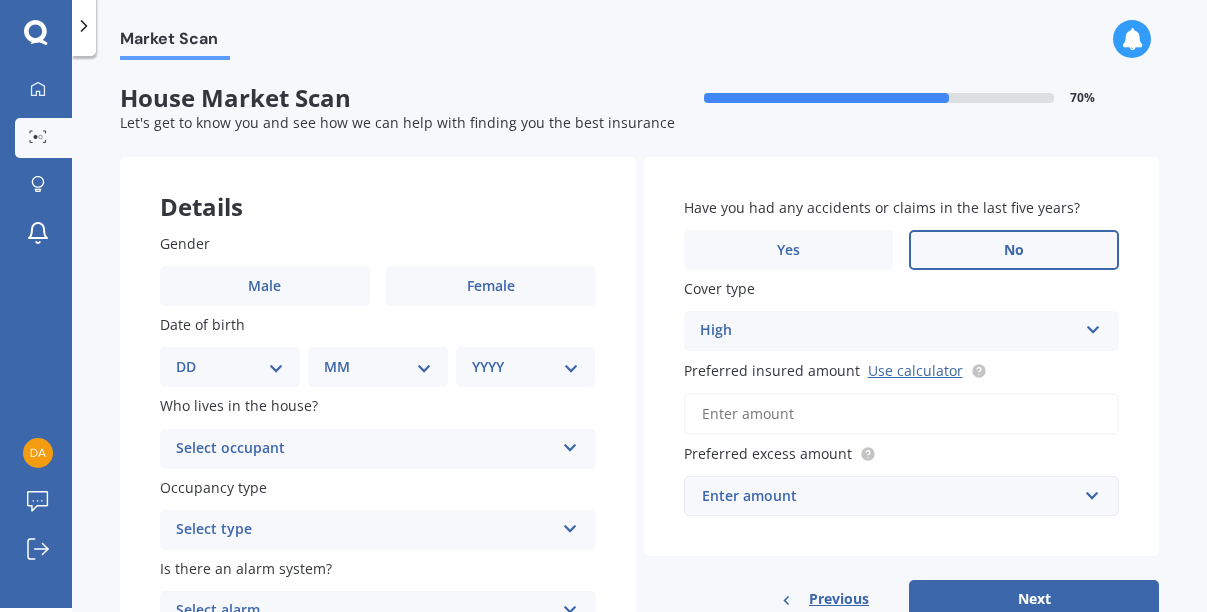 click on "Preferred insured amount Use calculator" at bounding box center (902, 414) 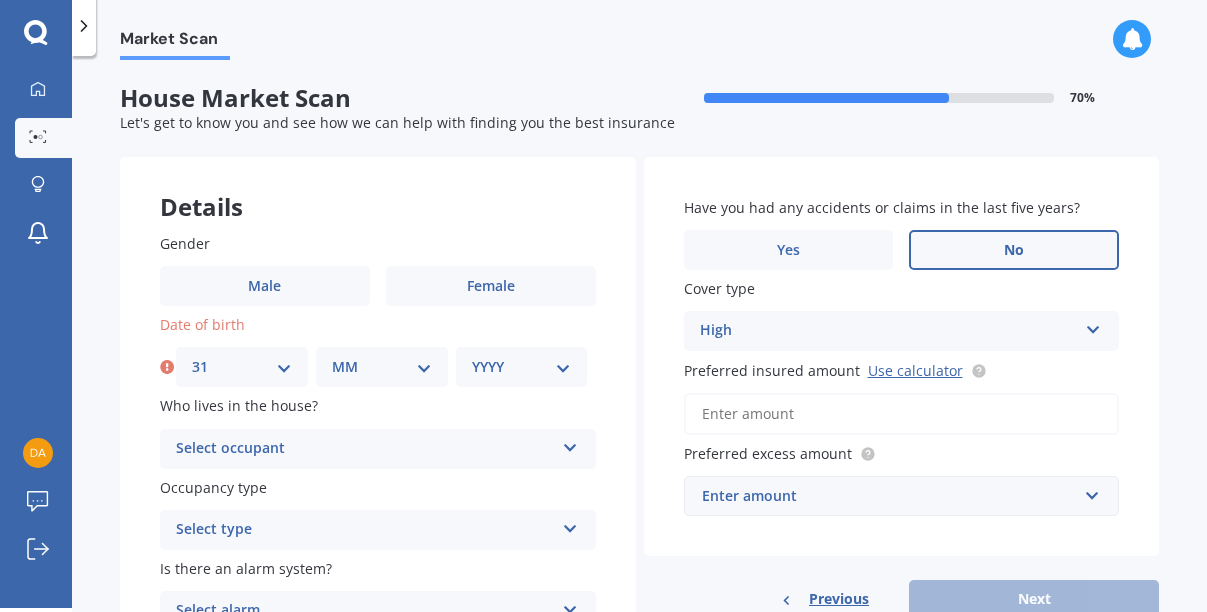 click on "MM 01 02 03 04 05 06 07 08 09 10 11 12" at bounding box center [382, 367] 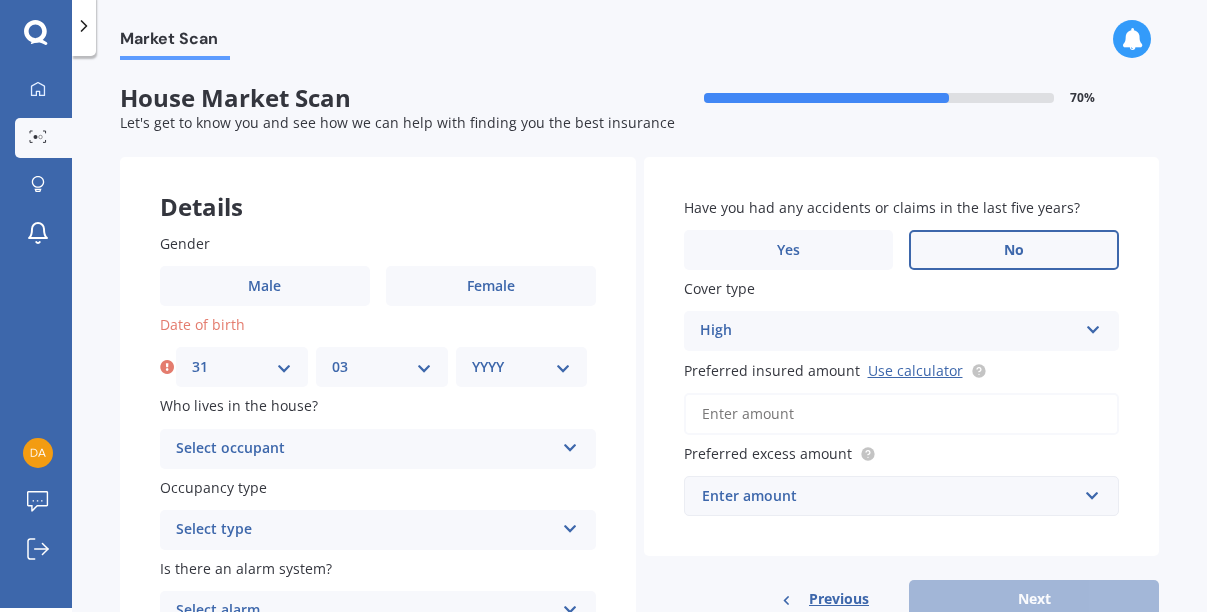 click on "YYYY 2009 2008 2007 2006 2005 2004 2003 2002 2001 2000 1999 1998 1997 1996 1995 1994 1993 1992 1991 1990 1989 1988 1987 1986 1985 1984 1983 1982 1981 1980 1979 1978 1977 1976 1975 1974 1973 1972 1971 1970 1969 1968 1967 1966 1965 1964 1963 1962 1961 1960 1959 1958 1957 1956 1955 1954 1953 1952 1951 1950 1949 1948 1947 1946 1945 1944 1943 1942 1941 1940 1939 1938 1937 1936 1935 1934 1933 1932 1931 1930 1929 1928 1927 1926 1925 1924 1923 1922 1921 1920 1919 1918 1917 1916 1915 1914 1913 1912 1911 1910" at bounding box center (522, 367) 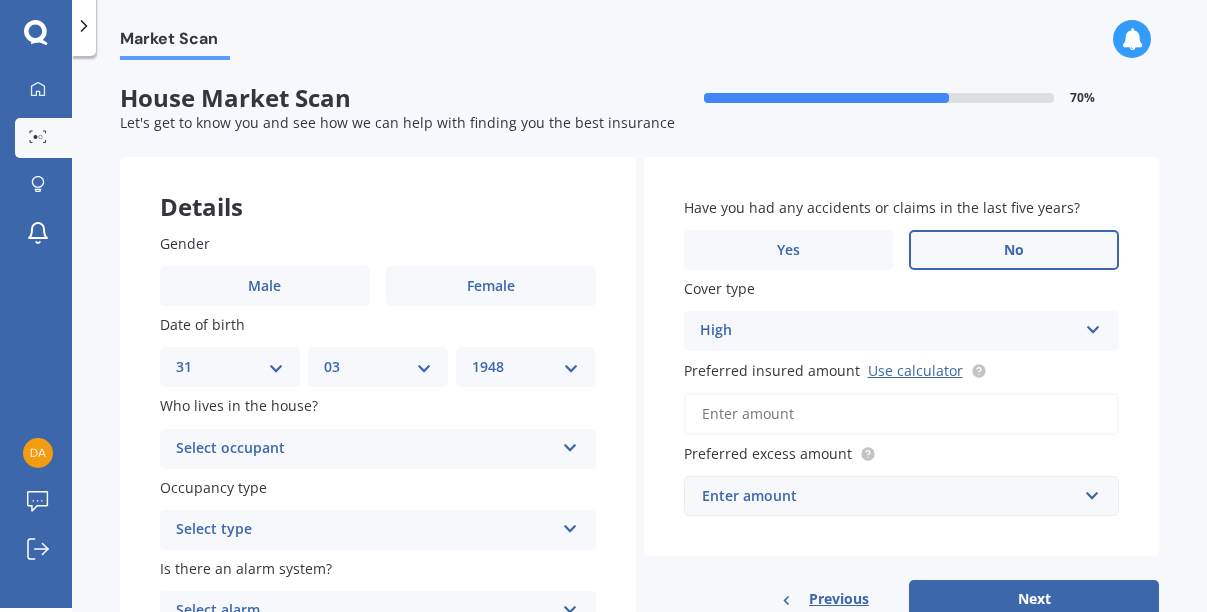 click at bounding box center (570, 444) 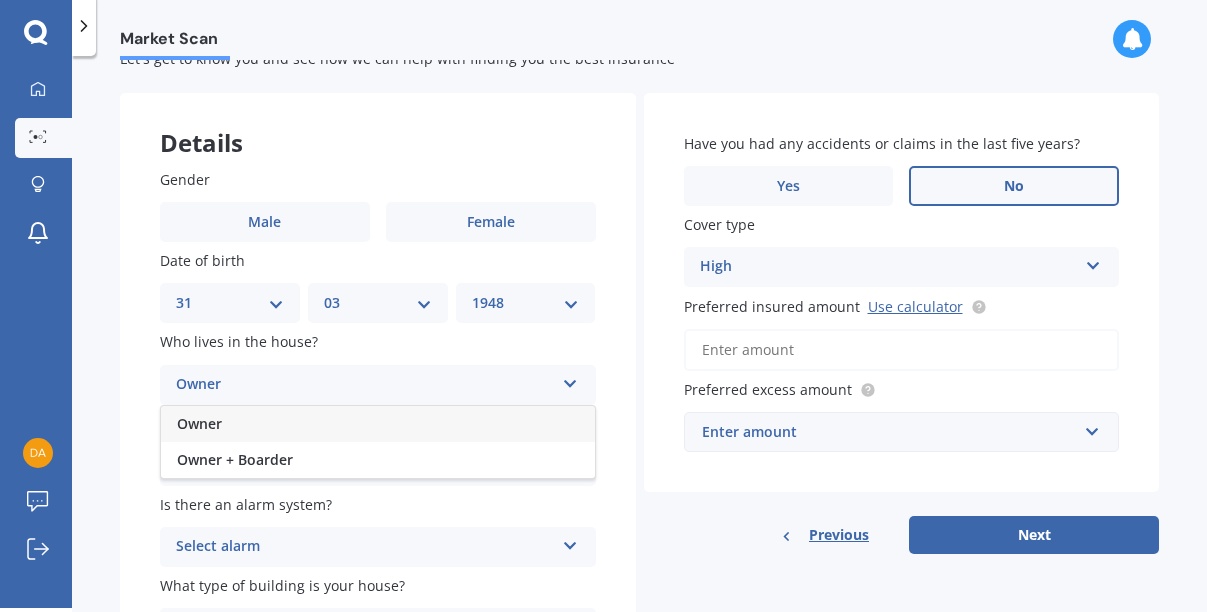 scroll, scrollTop: 68, scrollLeft: 0, axis: vertical 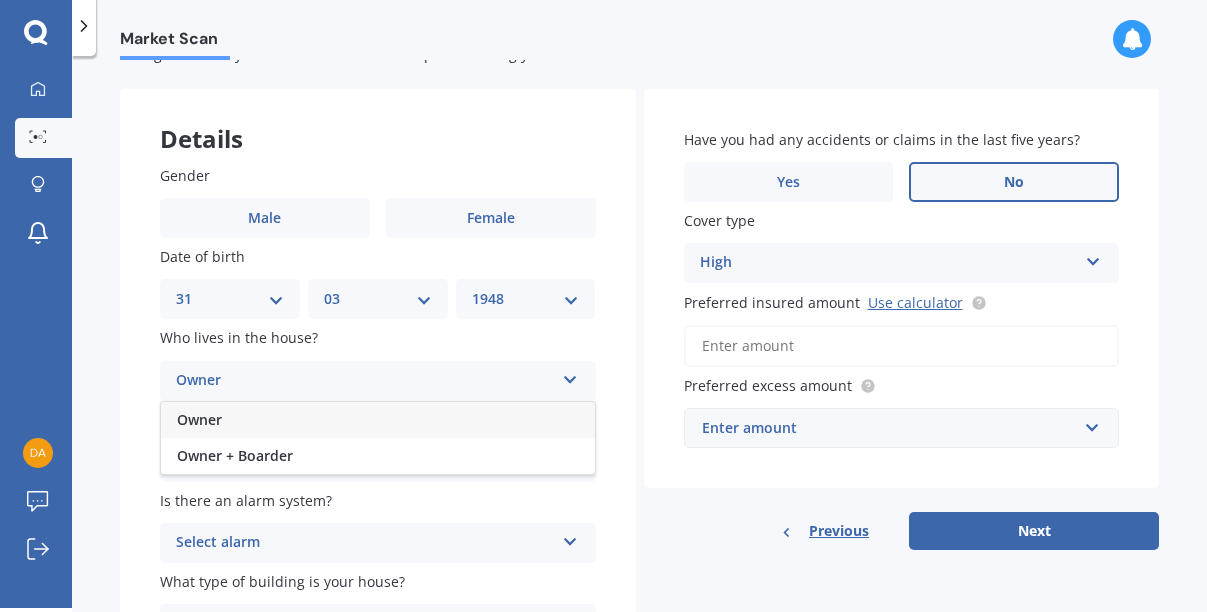 click on "Owner" at bounding box center (199, 419) 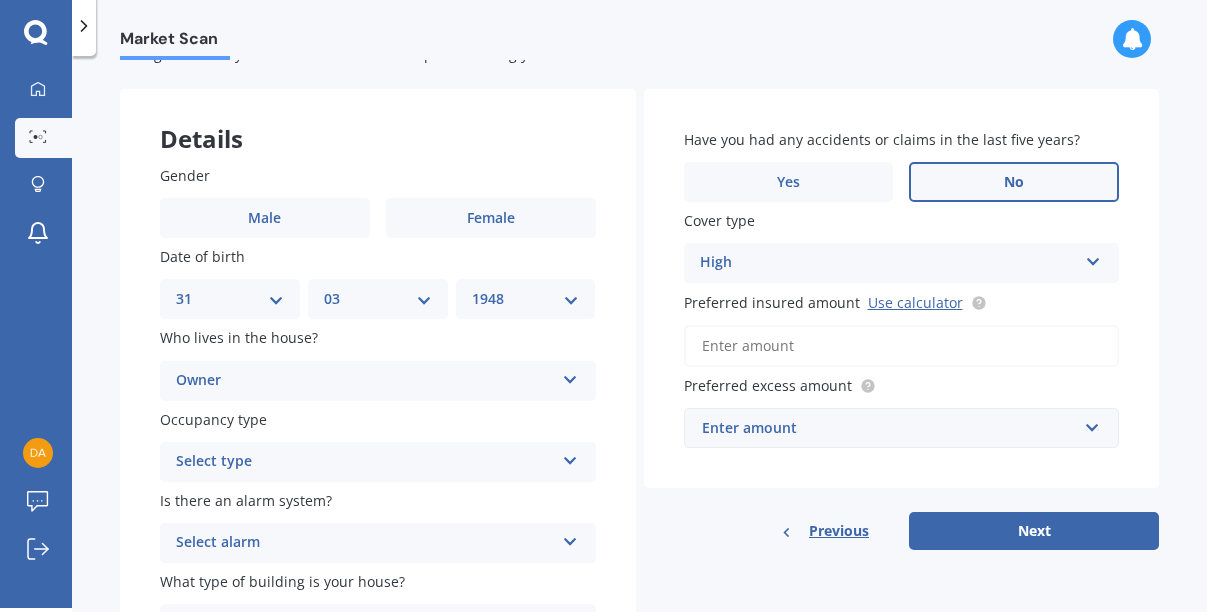 click at bounding box center (570, 376) 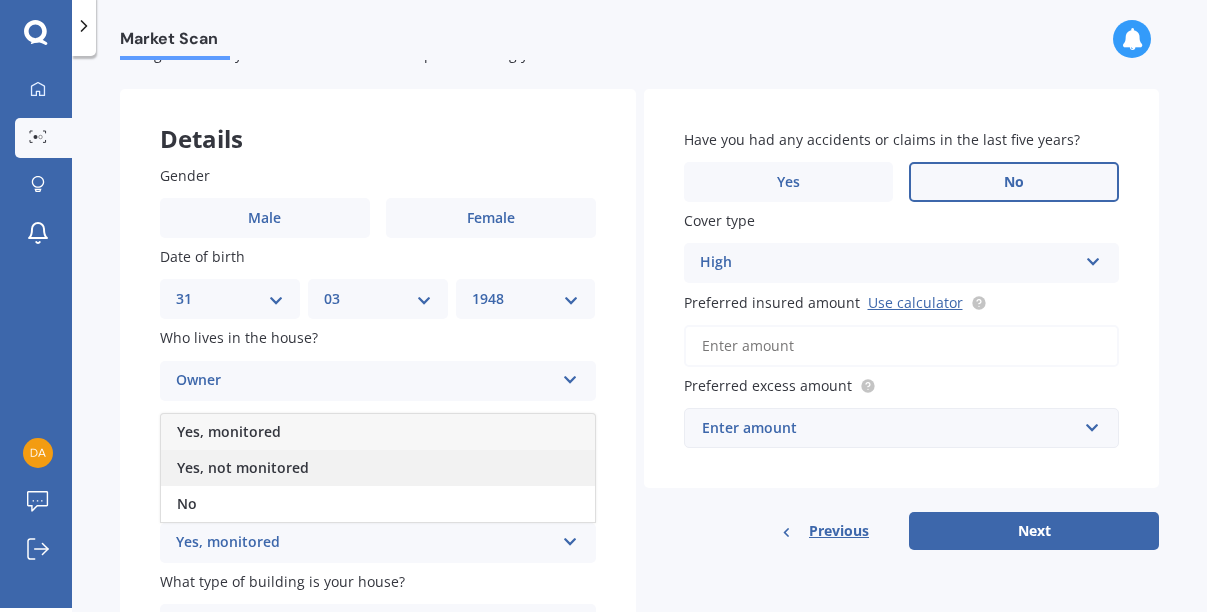 click on "Yes, not monitored" at bounding box center (229, 431) 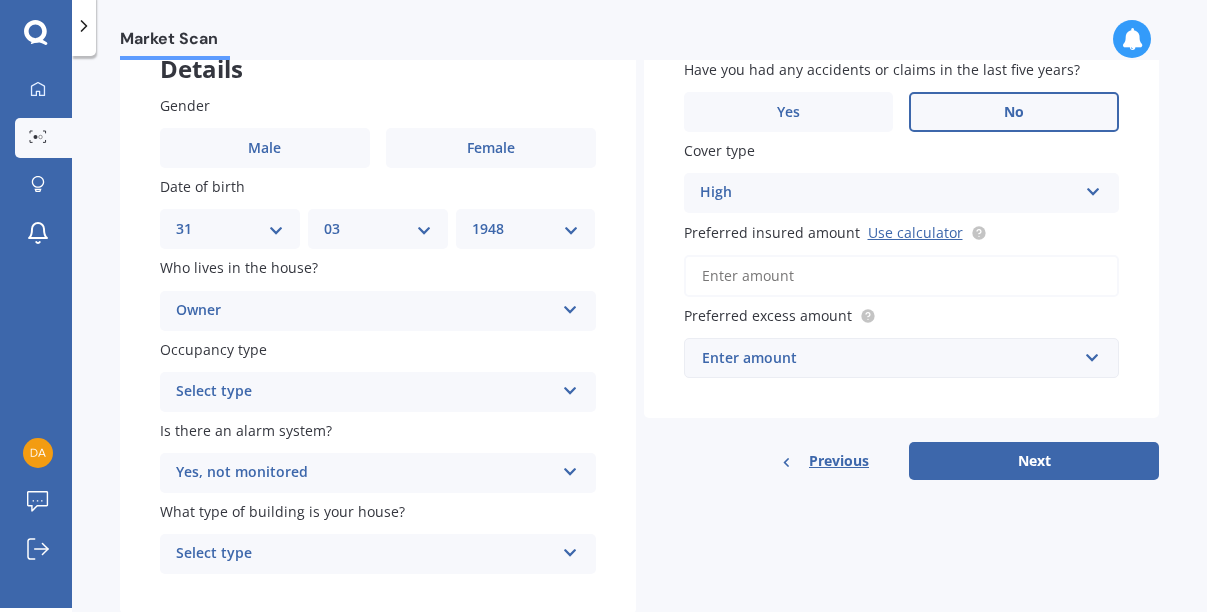 scroll, scrollTop: 162, scrollLeft: 0, axis: vertical 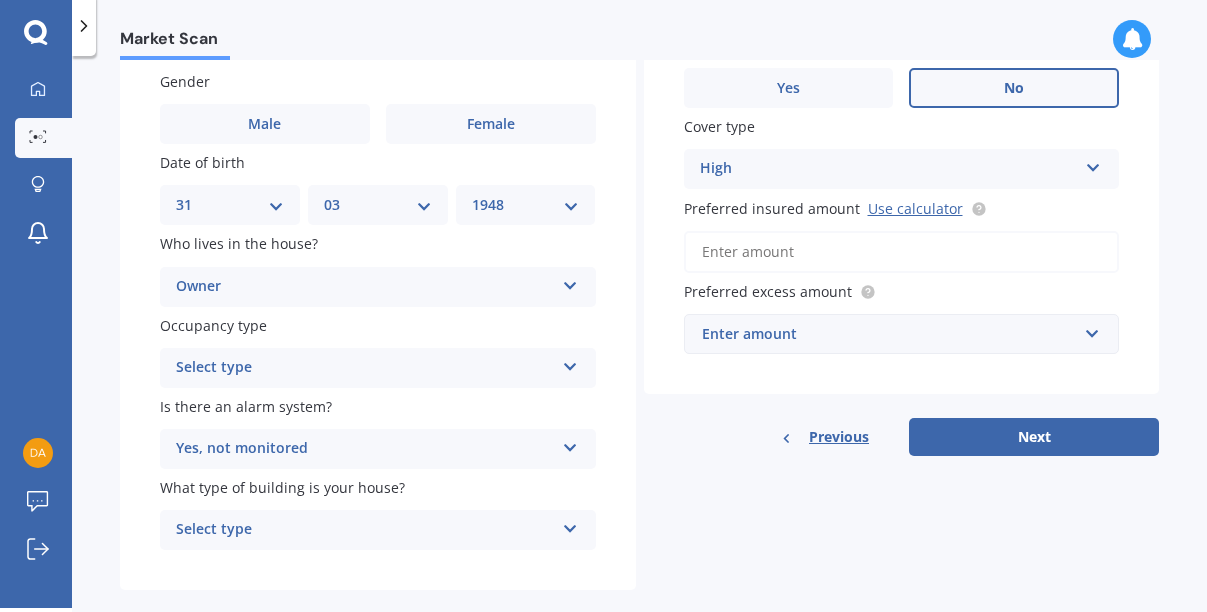click at bounding box center (570, 282) 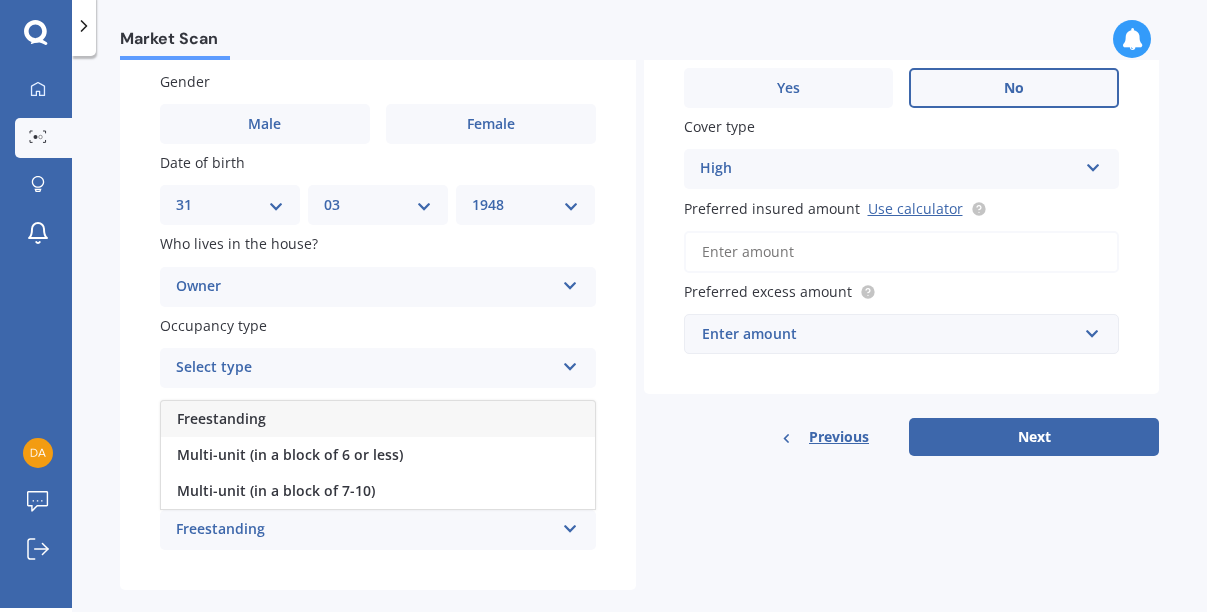 click on "Freestanding" at bounding box center [365, 530] 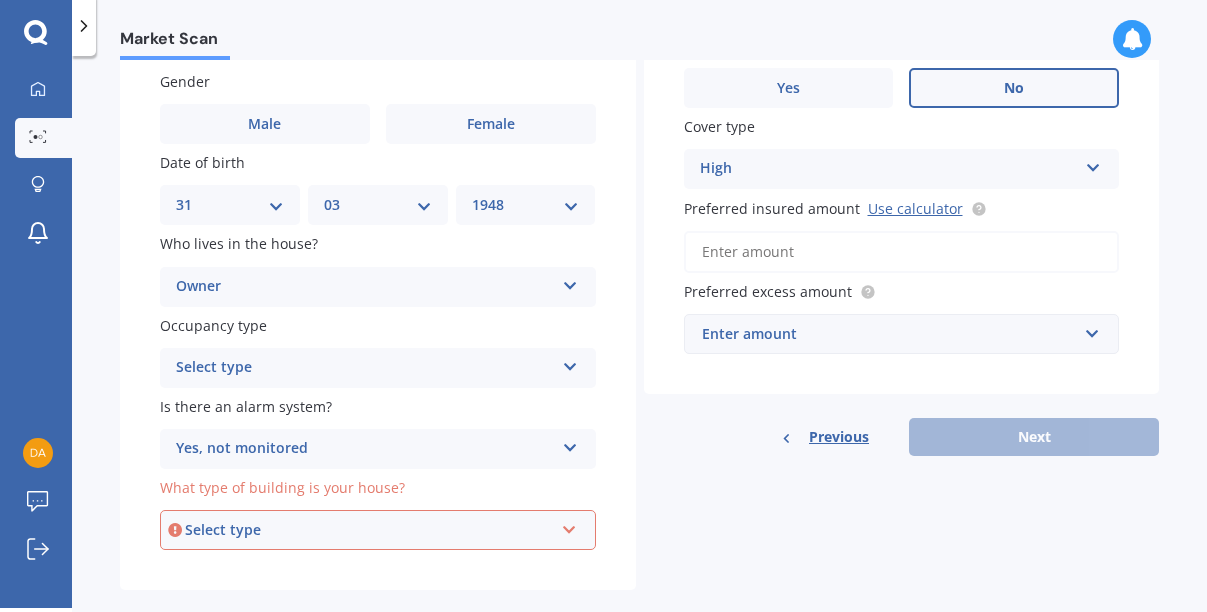 click at bounding box center (569, 526) 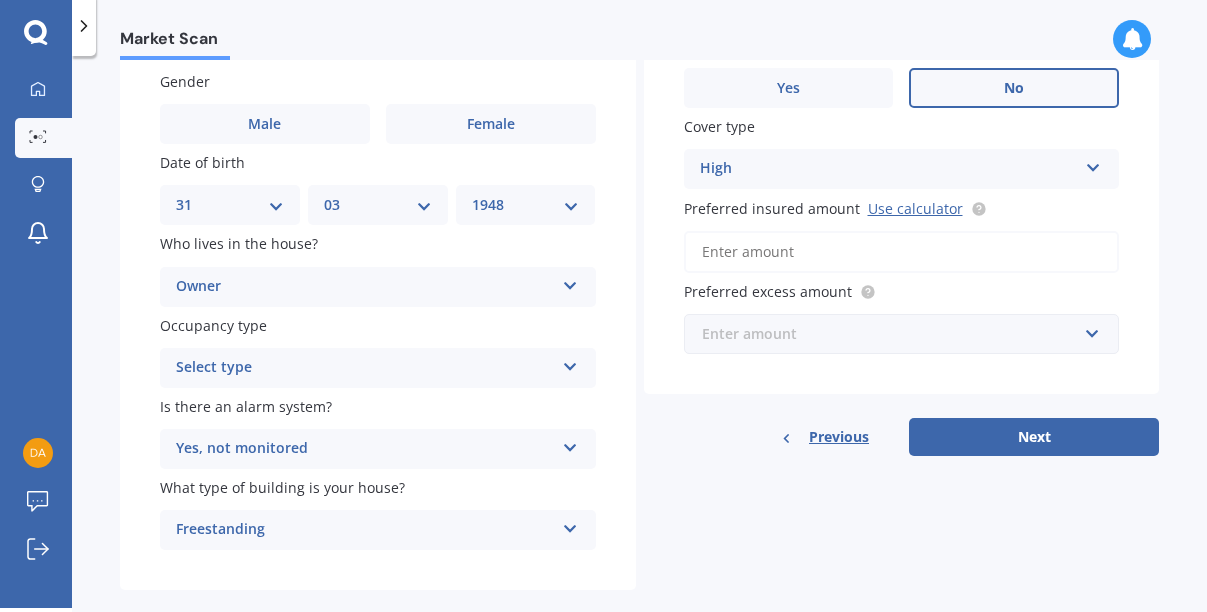 click at bounding box center [895, 334] 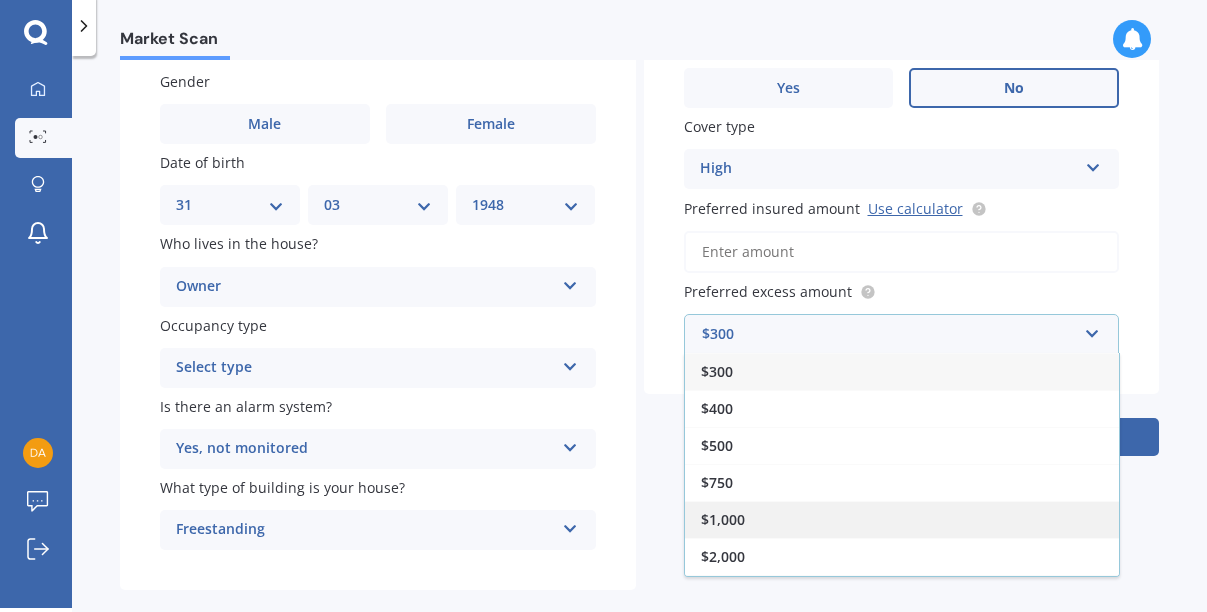 click on "$1,000" at bounding box center [902, 519] 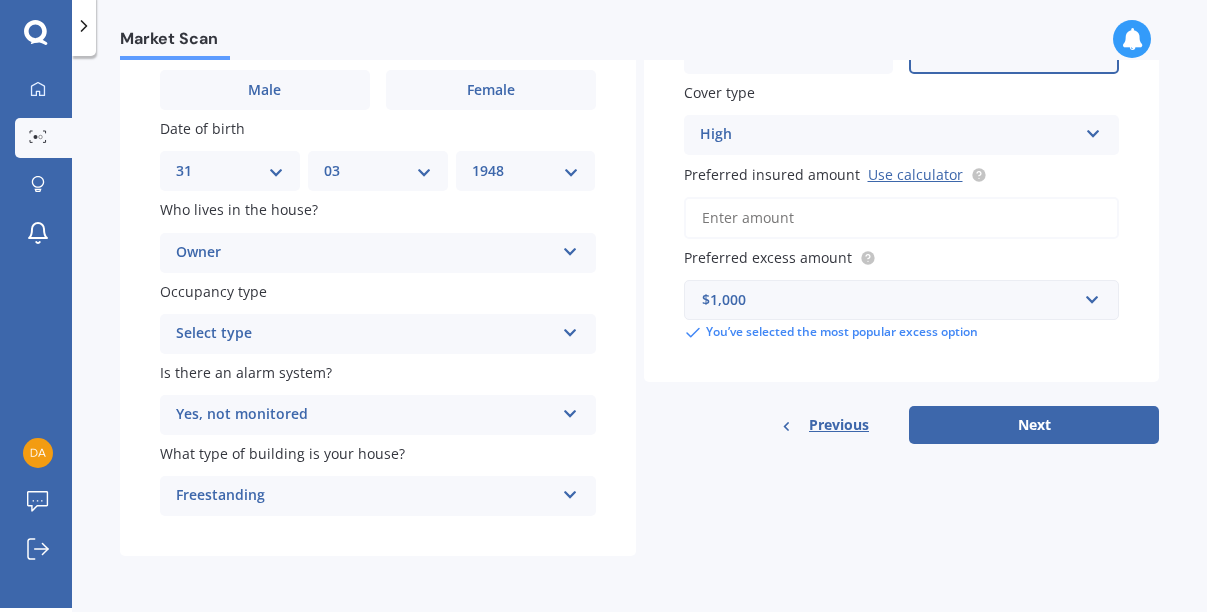 scroll, scrollTop: 0, scrollLeft: 0, axis: both 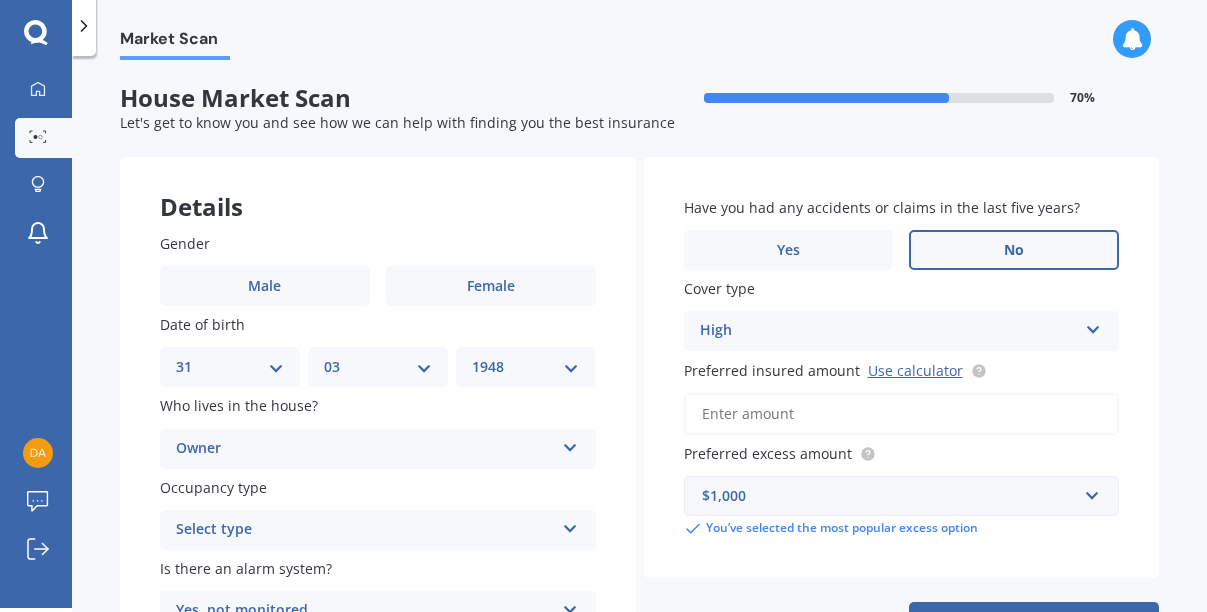 click on "Details" at bounding box center [378, 187] 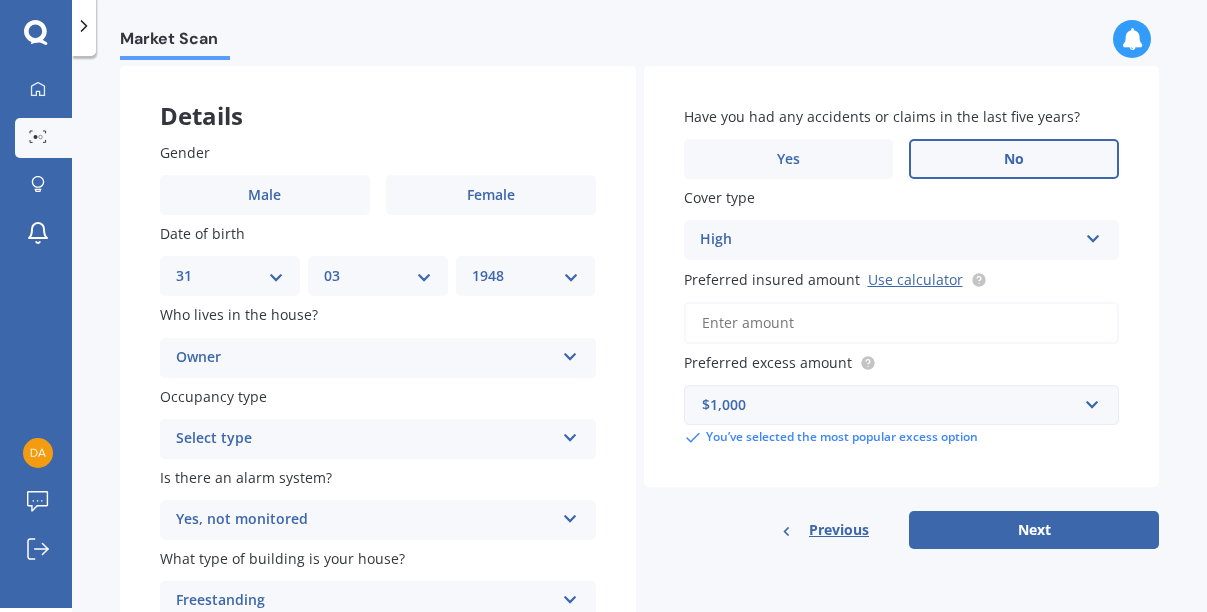scroll, scrollTop: 98, scrollLeft: 0, axis: vertical 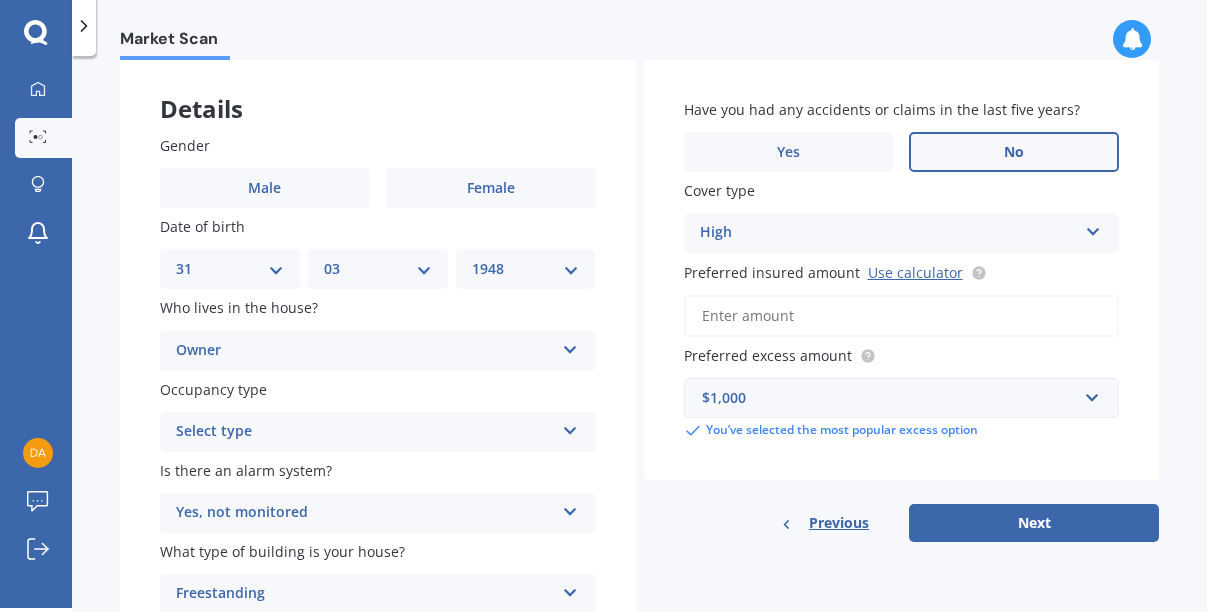 click at bounding box center (570, 346) 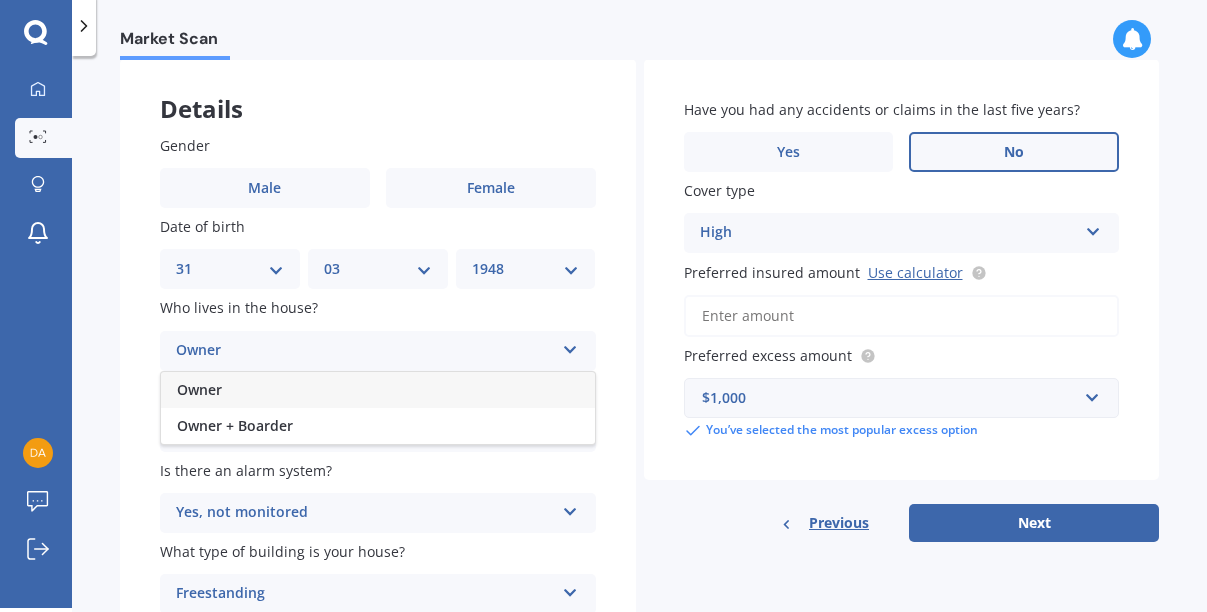 click at bounding box center (570, 346) 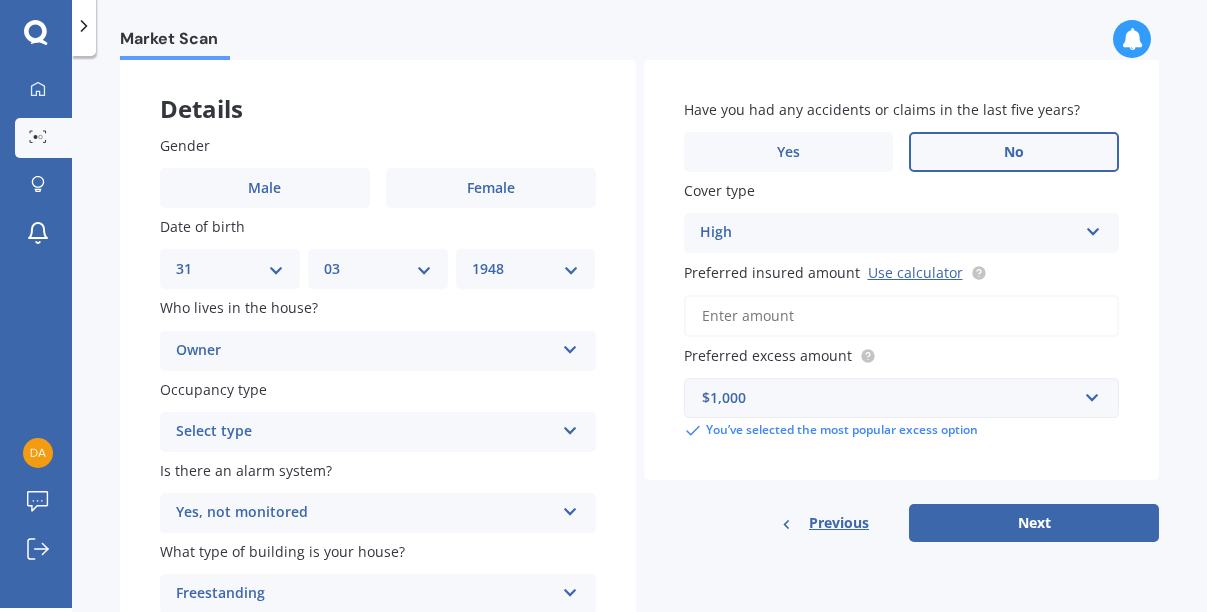 click at bounding box center [570, 346] 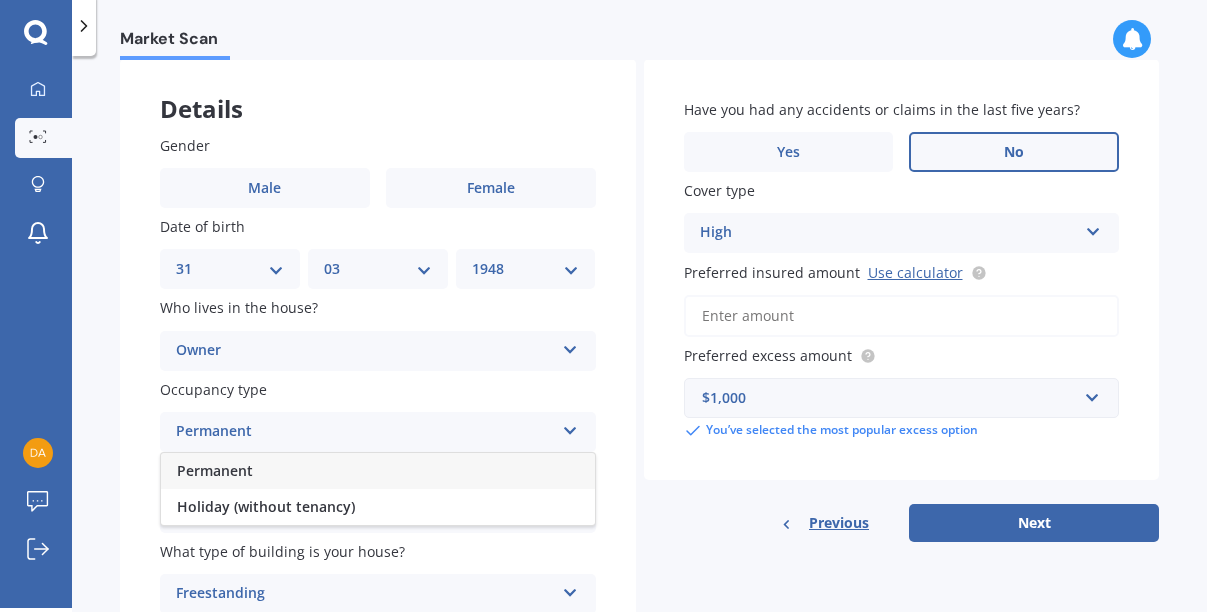 click on "Permanent" at bounding box center (378, 471) 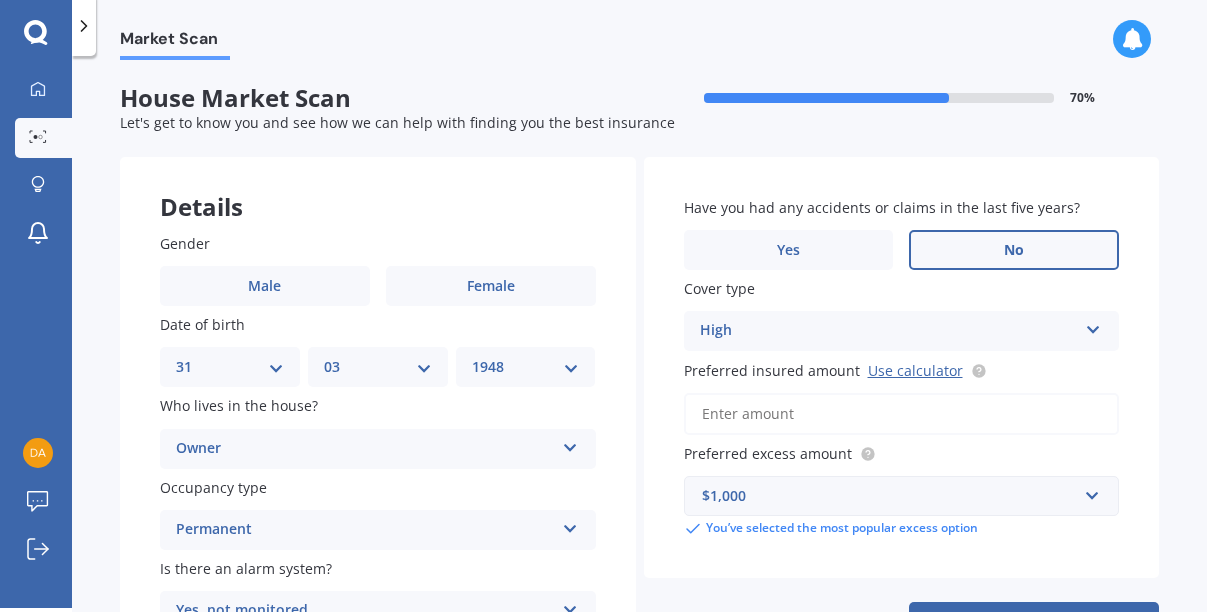 scroll, scrollTop: 199, scrollLeft: 0, axis: vertical 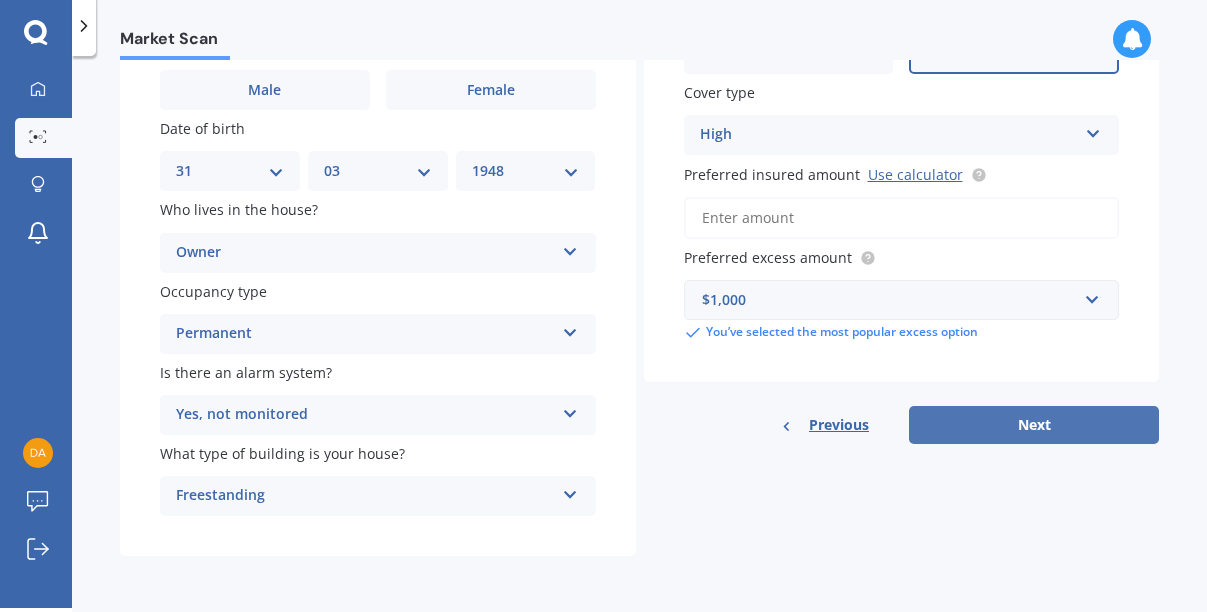 click on "Next" at bounding box center (1034, 425) 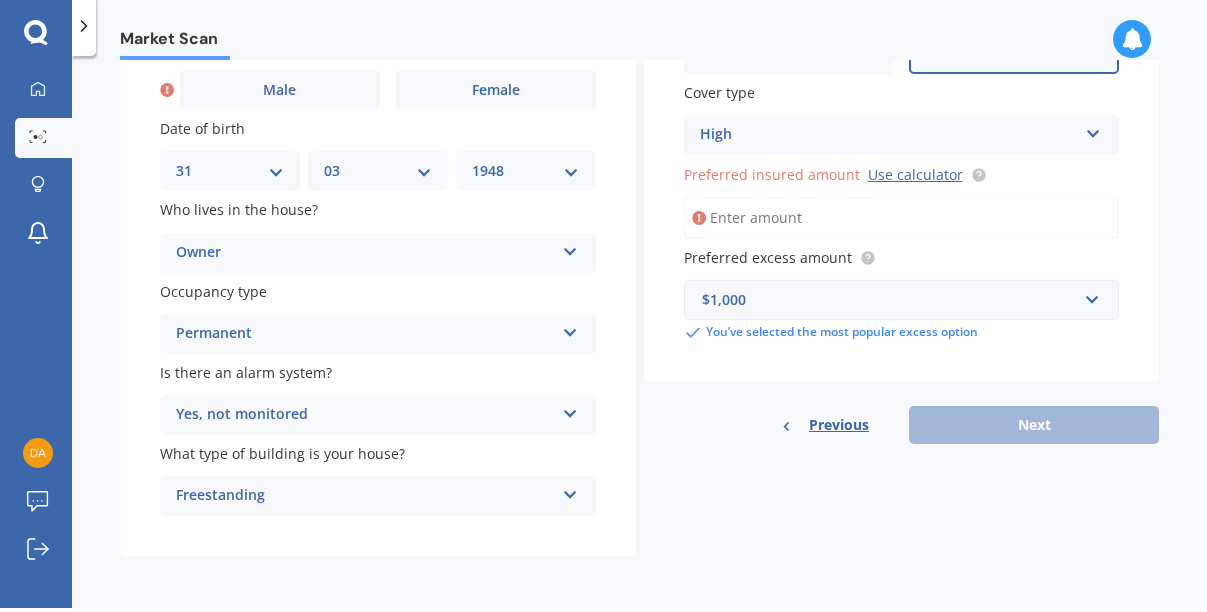 scroll, scrollTop: 173, scrollLeft: 0, axis: vertical 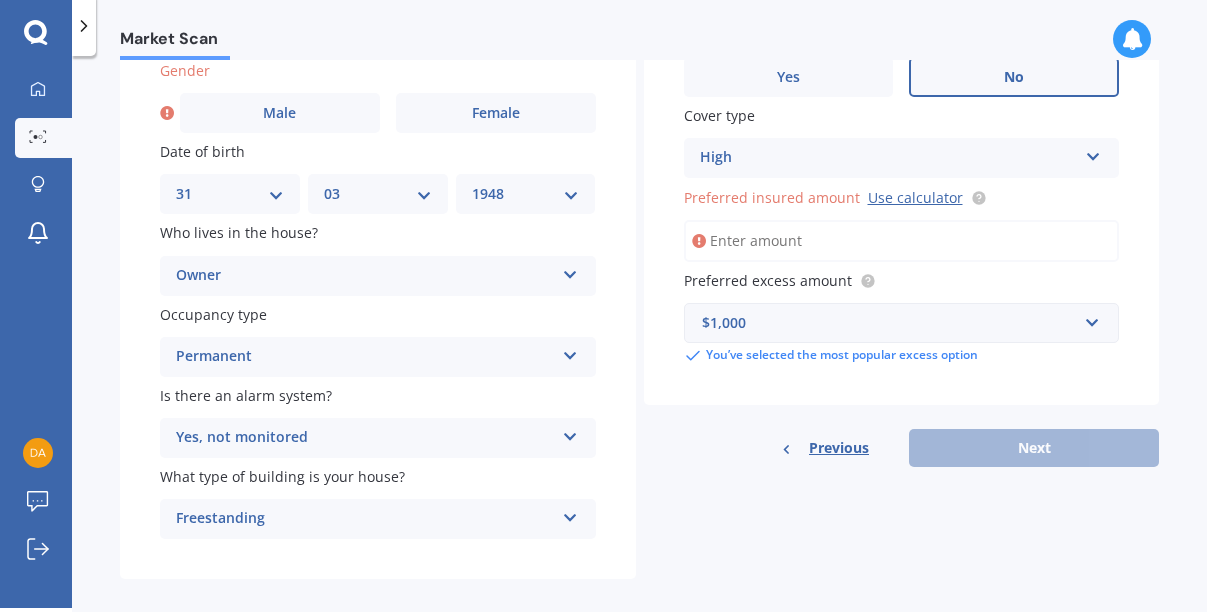 click on "Preferred insured amount Use calculator" at bounding box center (902, 241) 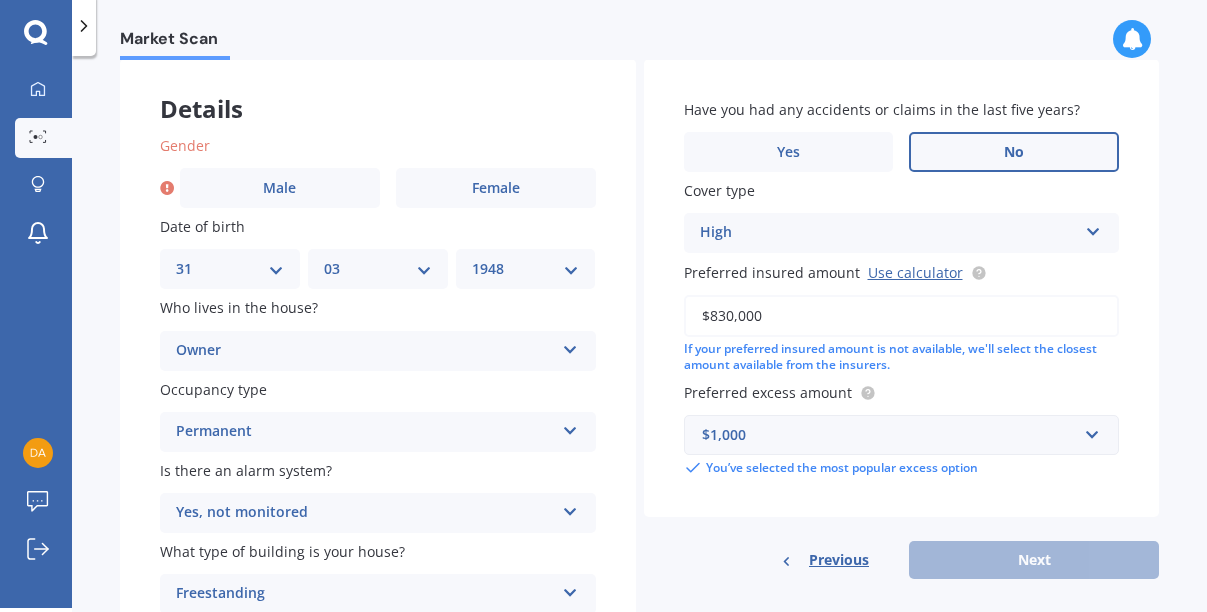 scroll, scrollTop: 0, scrollLeft: 0, axis: both 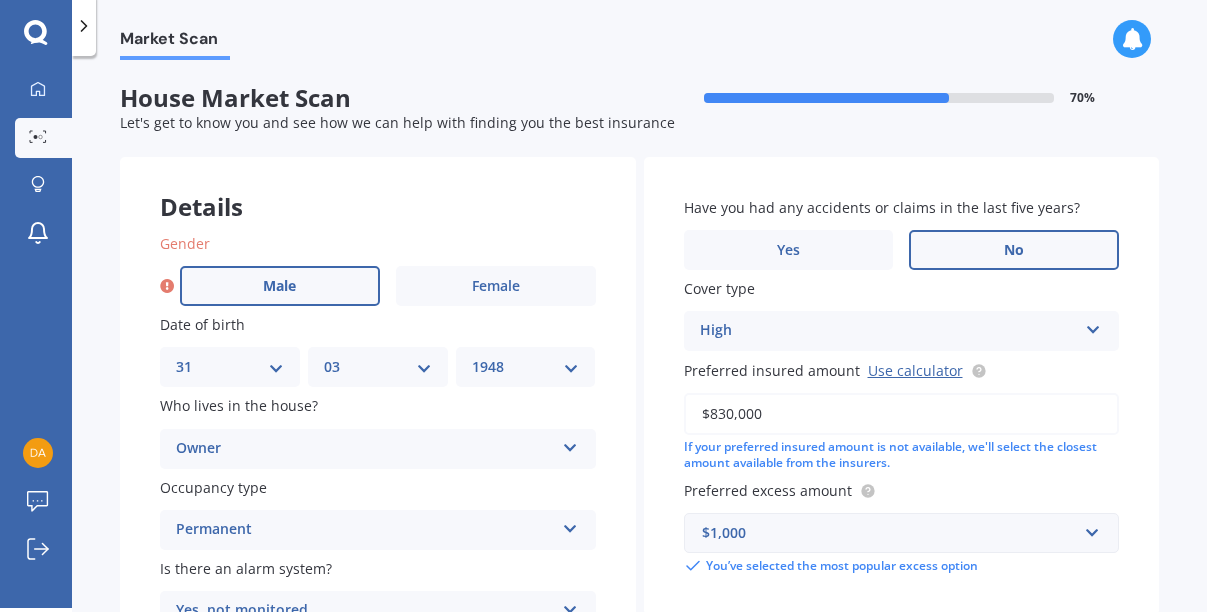 type on "$830,000" 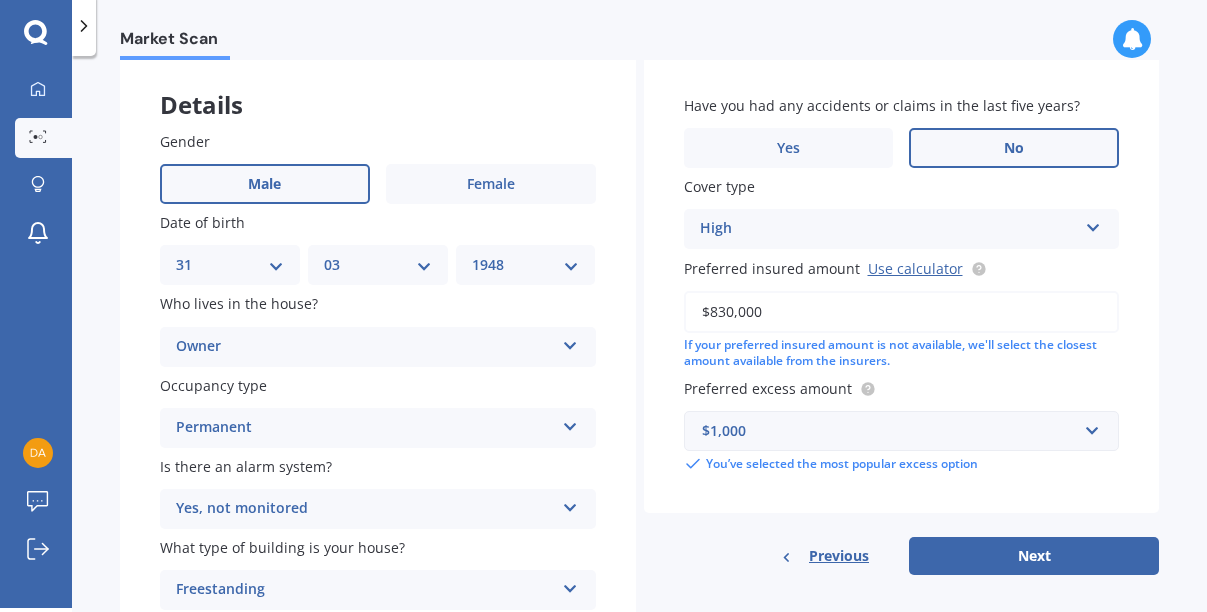 scroll, scrollTop: 199, scrollLeft: 0, axis: vertical 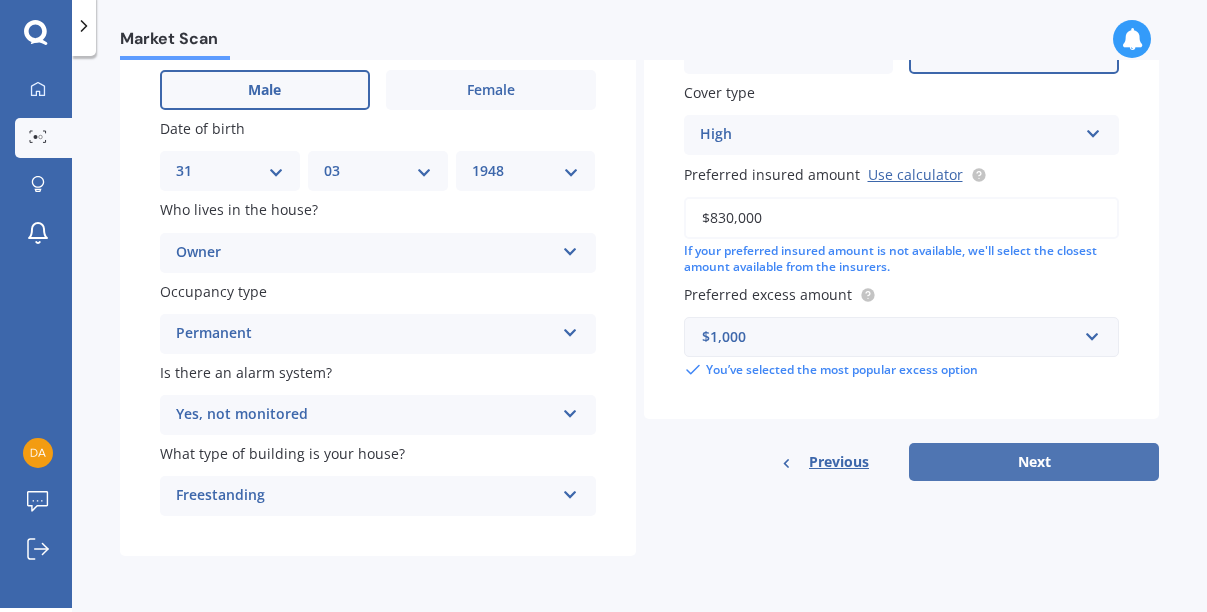 click on "Next" at bounding box center (1034, 462) 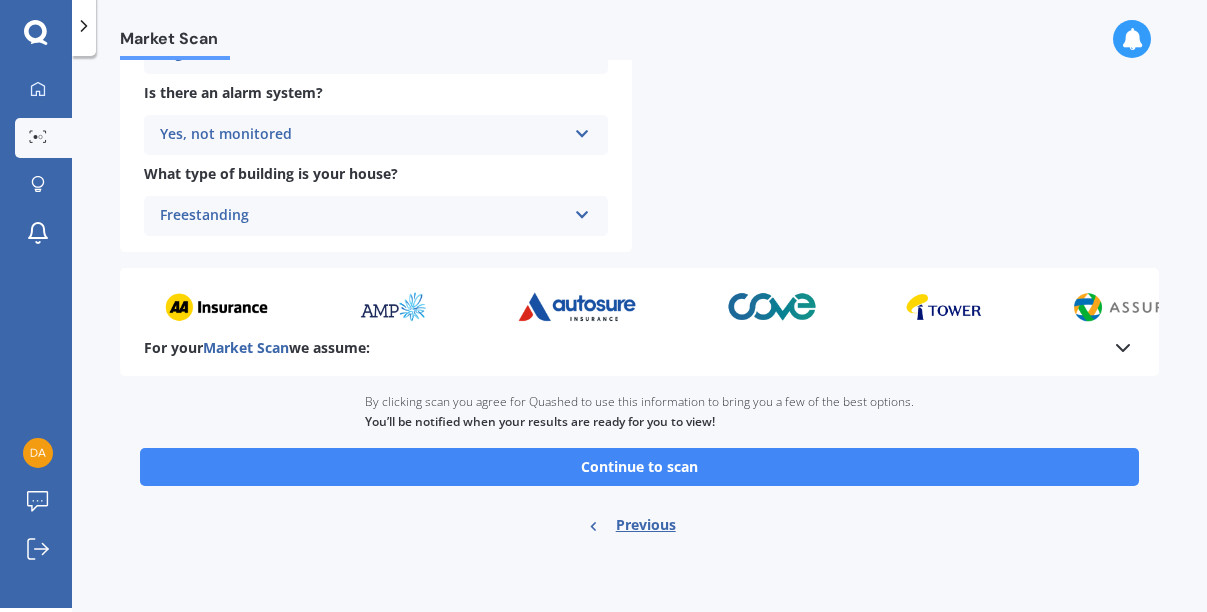 scroll, scrollTop: 1000, scrollLeft: 0, axis: vertical 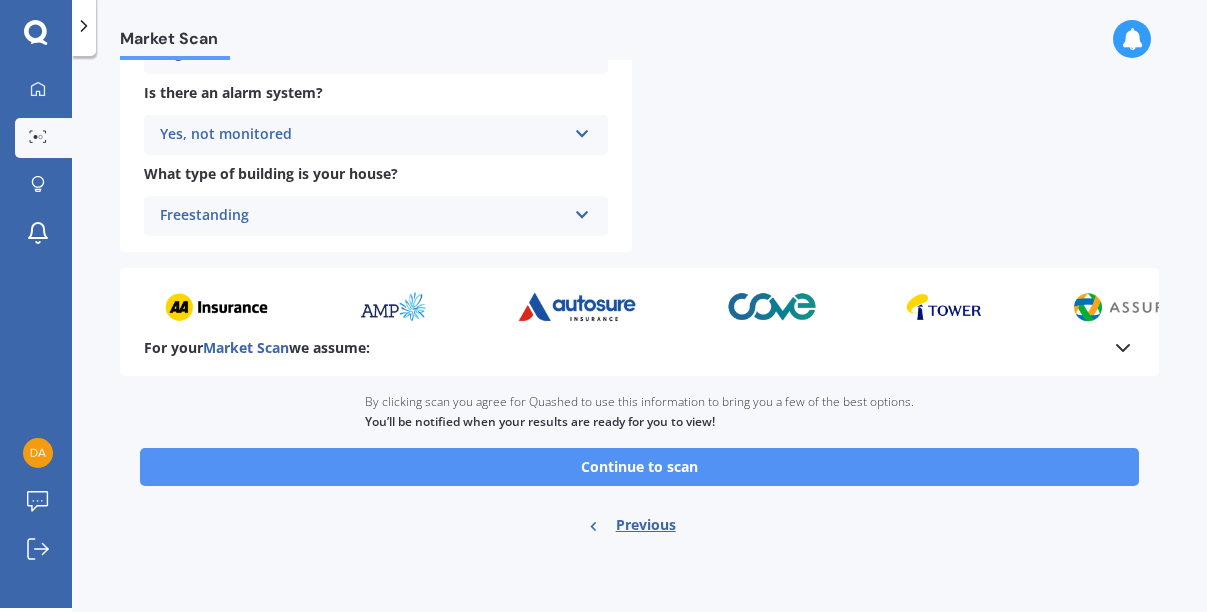 click on "Continue to scan" at bounding box center (639, 467) 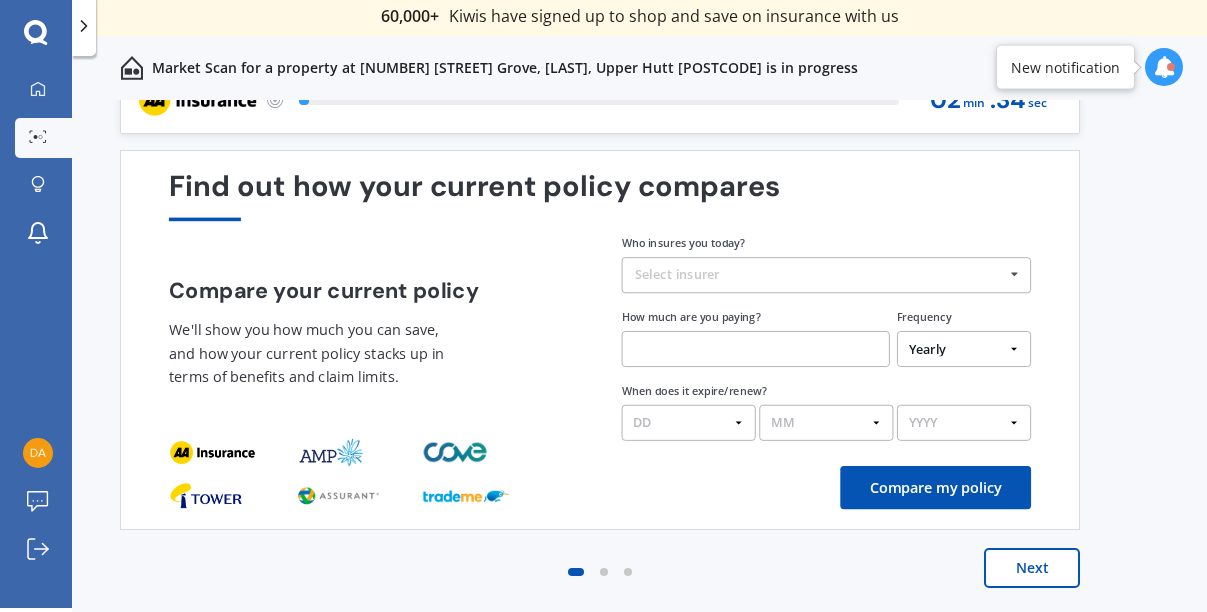 scroll, scrollTop: 0, scrollLeft: 0, axis: both 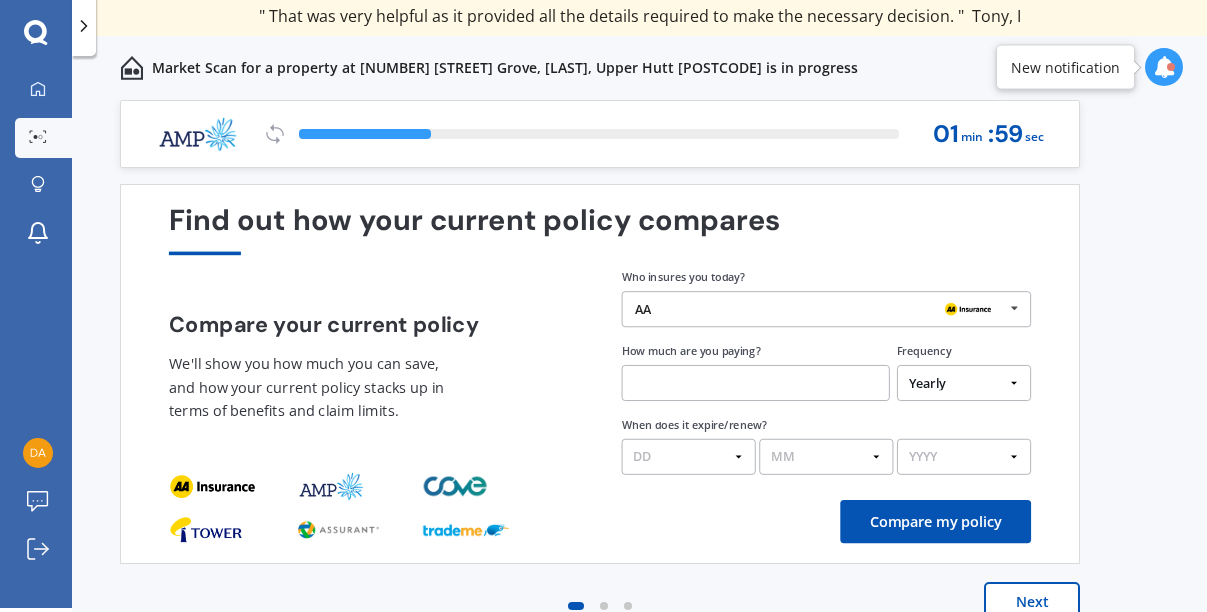 click at bounding box center [756, 383] 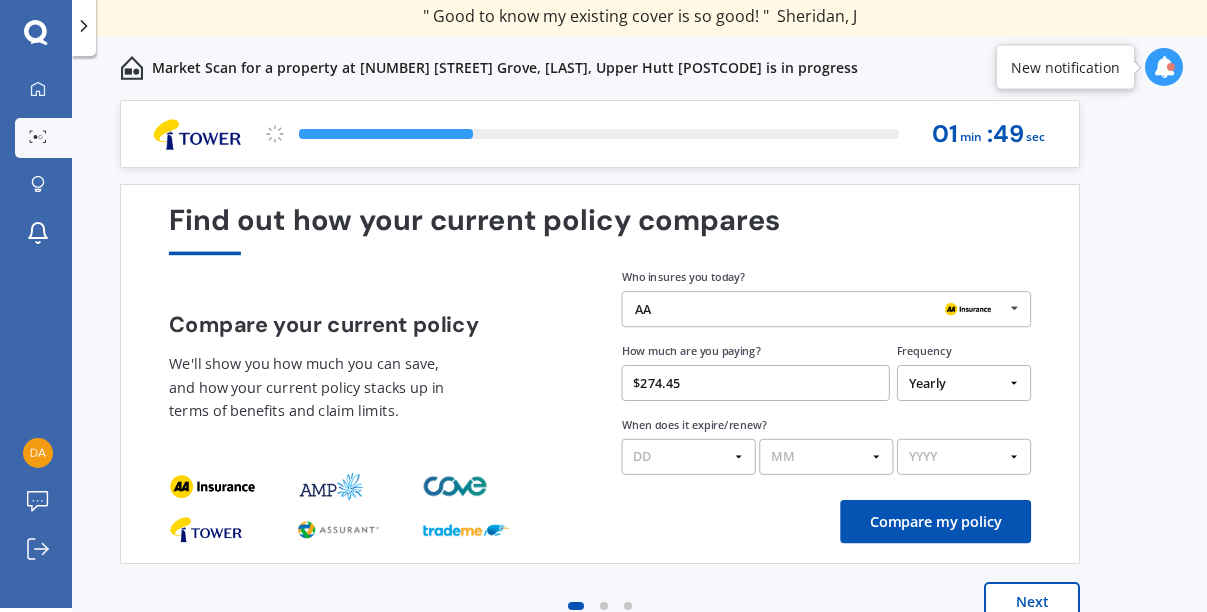 type on "$274.45" 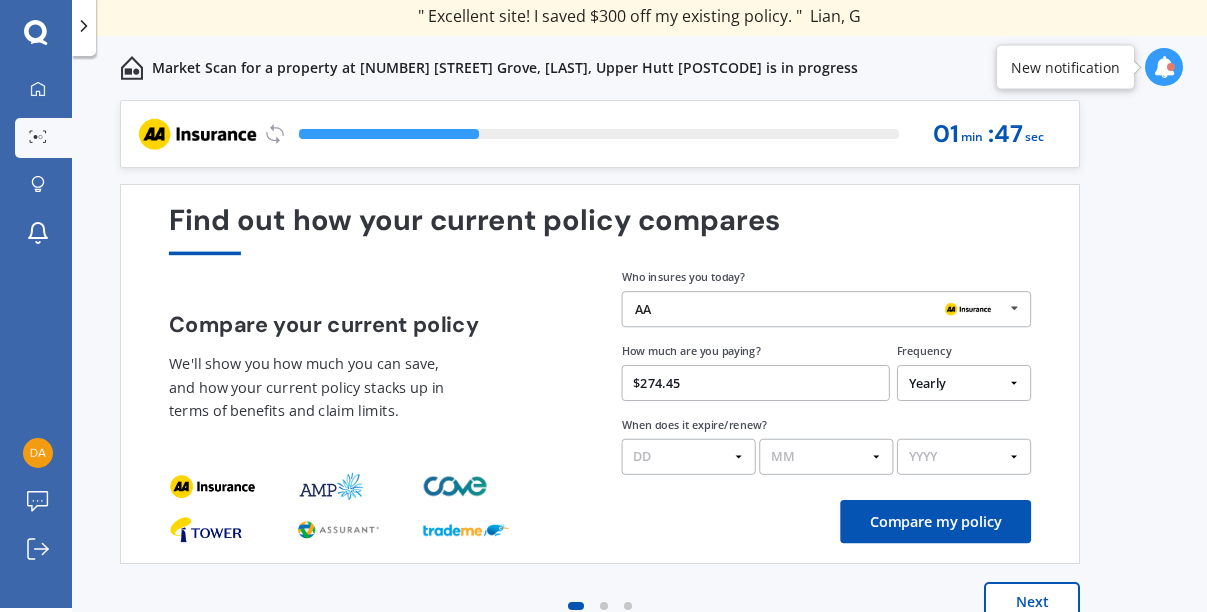 select on "Monthly" 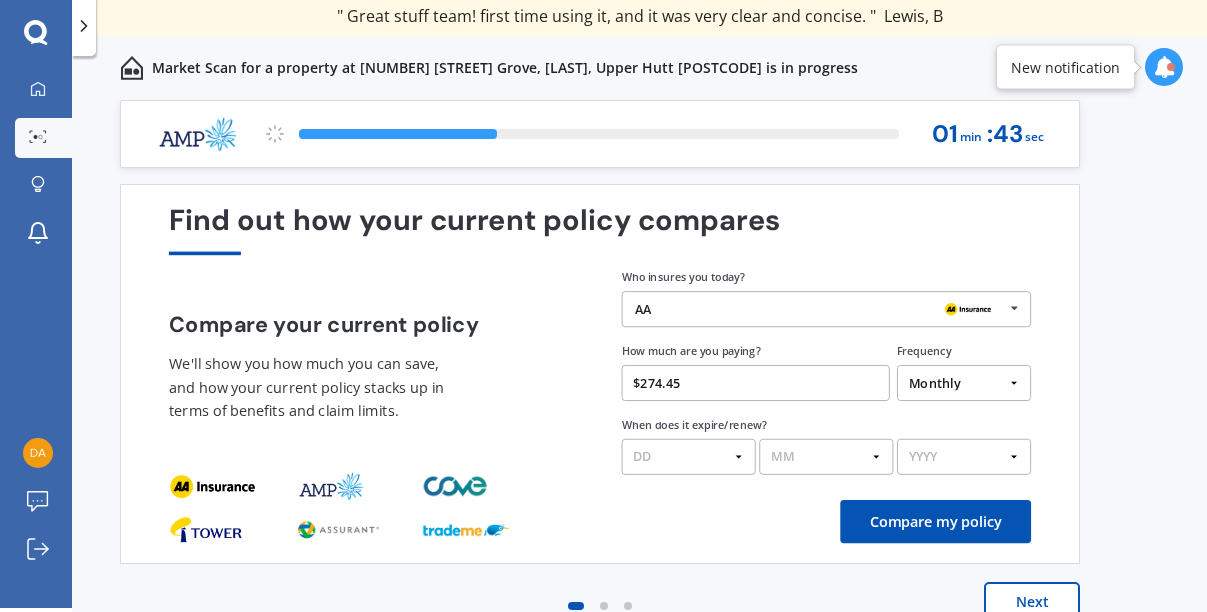 click on "DD 01 02 03 04 05 06 07 08 09 10 11 12 13 14 15 16 17 18 19 20 21 22 23 24 25 26 27 28 29 30 31" at bounding box center (689, 457) 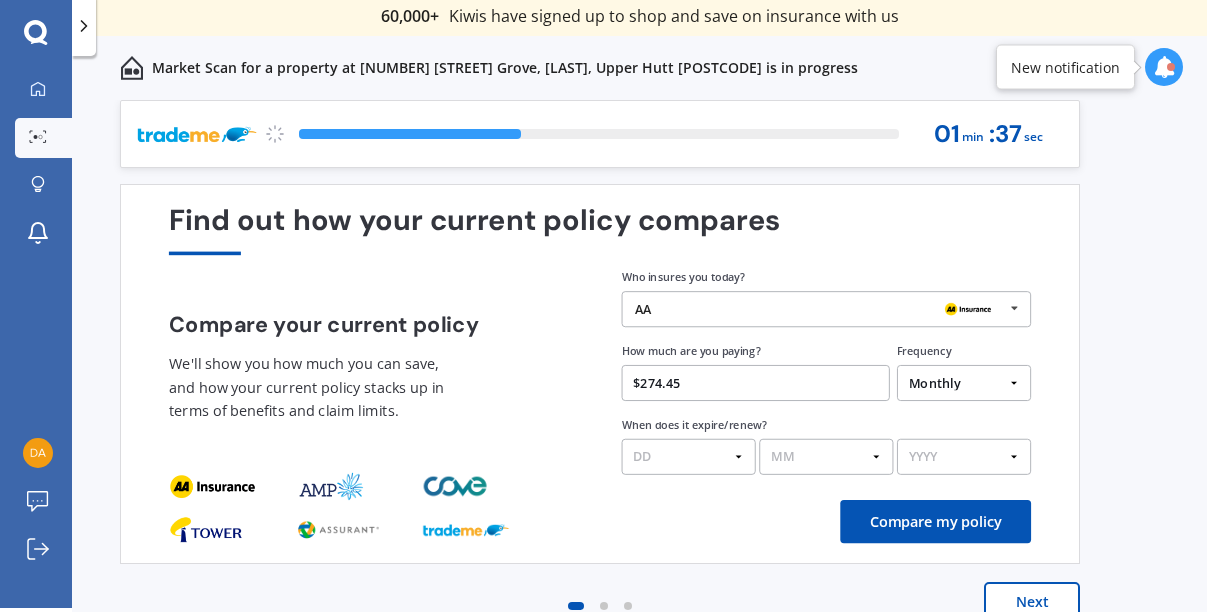 select on "16" 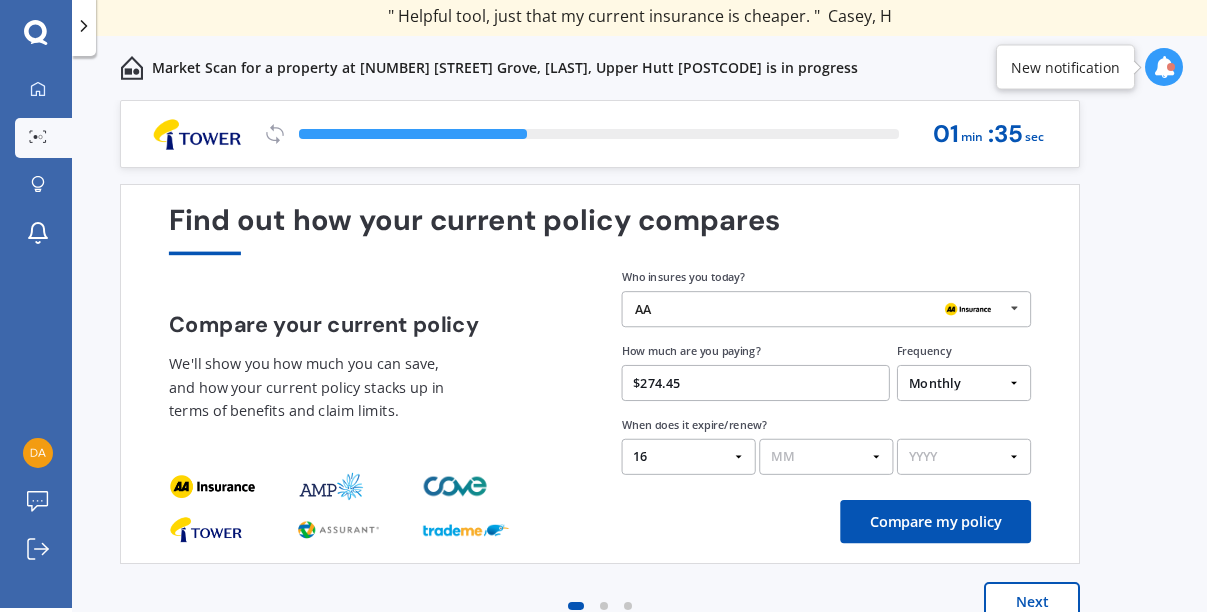 click on "MM 01 02 03 04 05 06 07 08 09 10 11 12" at bounding box center (826, 457) 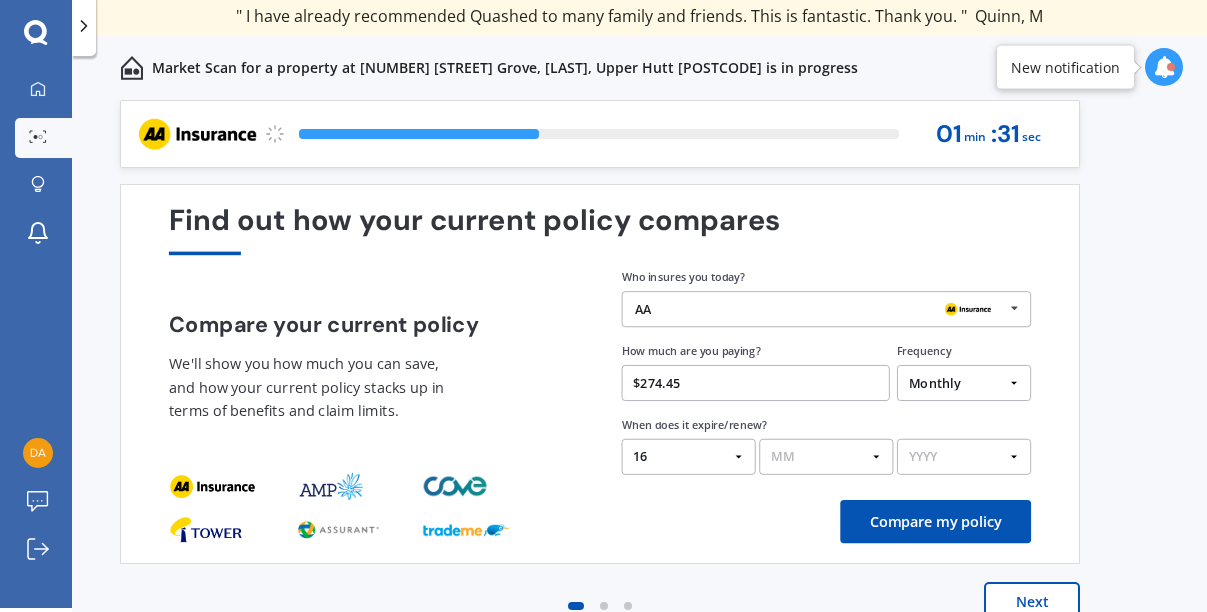 select on "08" 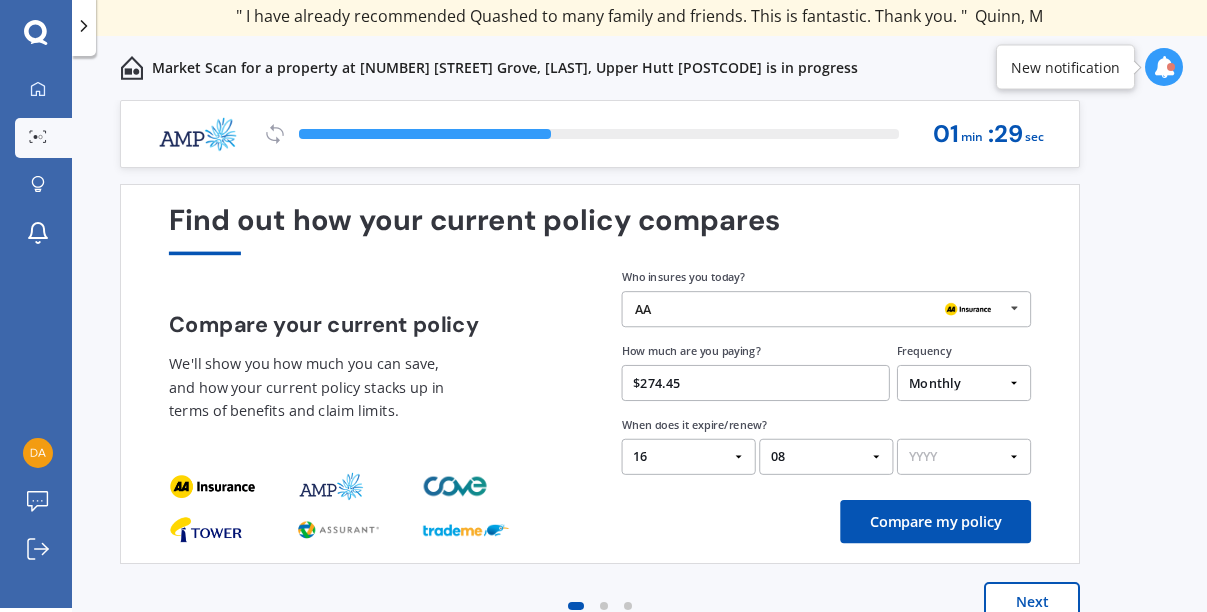 click on "YYYY 2026 2025 2024" at bounding box center [964, 457] 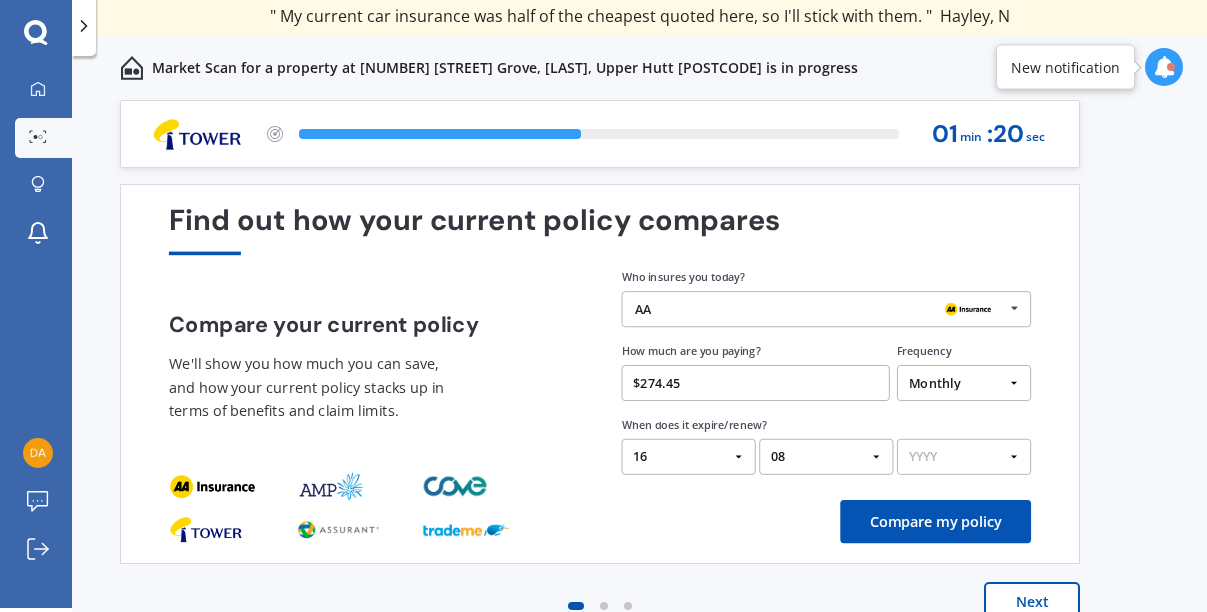 select on "2025" 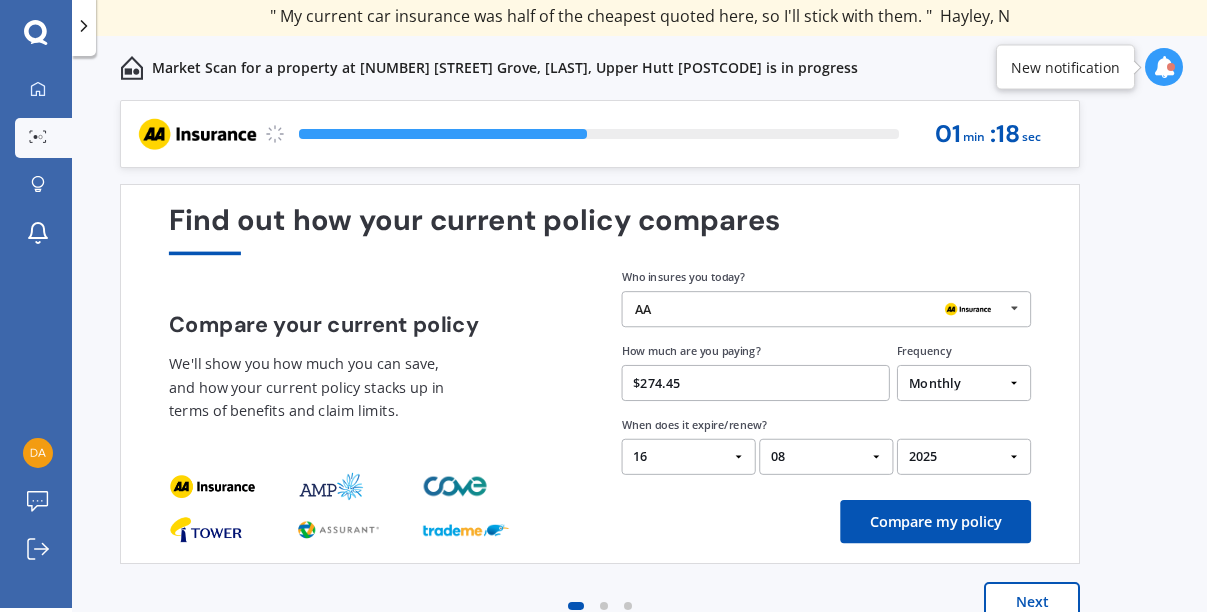click on "Compare my policy" at bounding box center (935, 521) 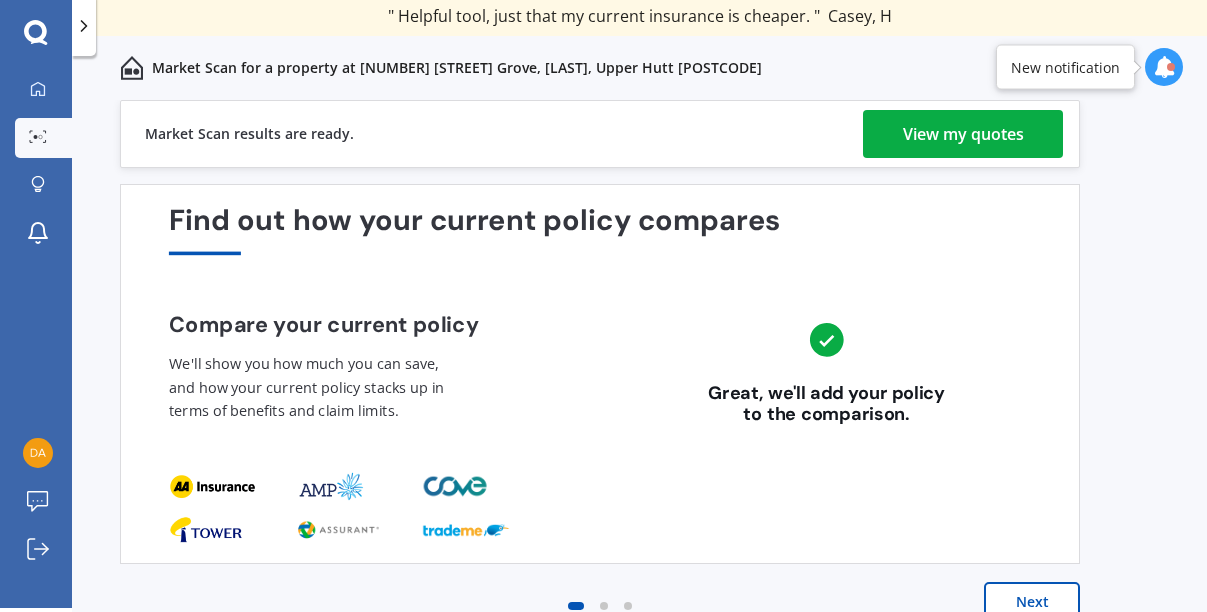 click on "View my quotes" at bounding box center (963, 134) 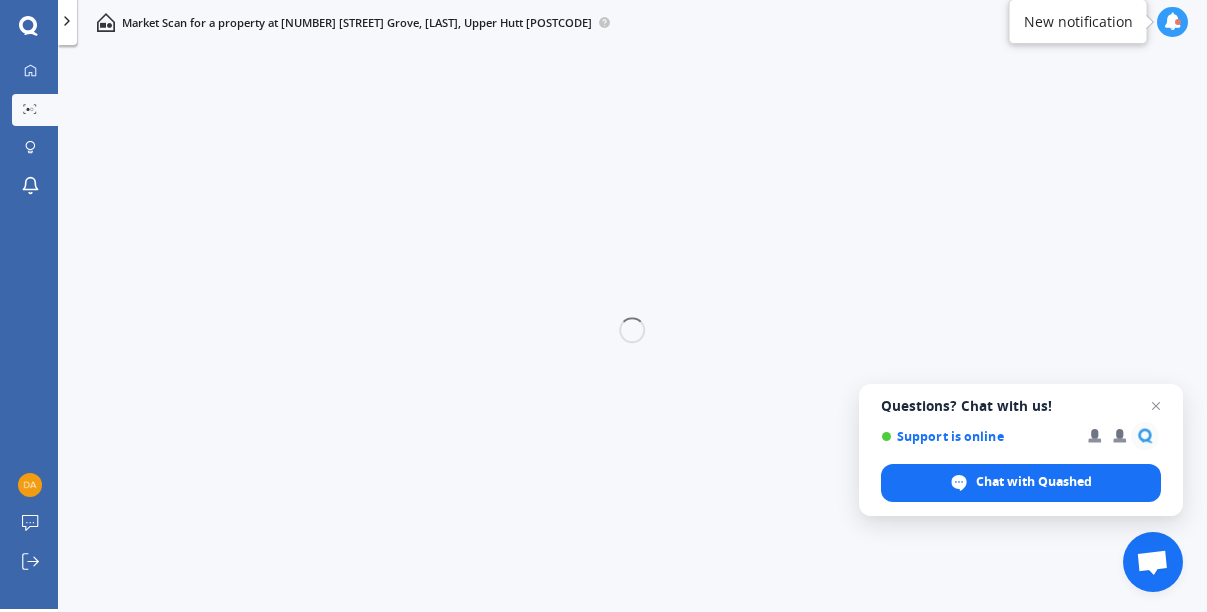 scroll, scrollTop: 3, scrollLeft: 0, axis: vertical 